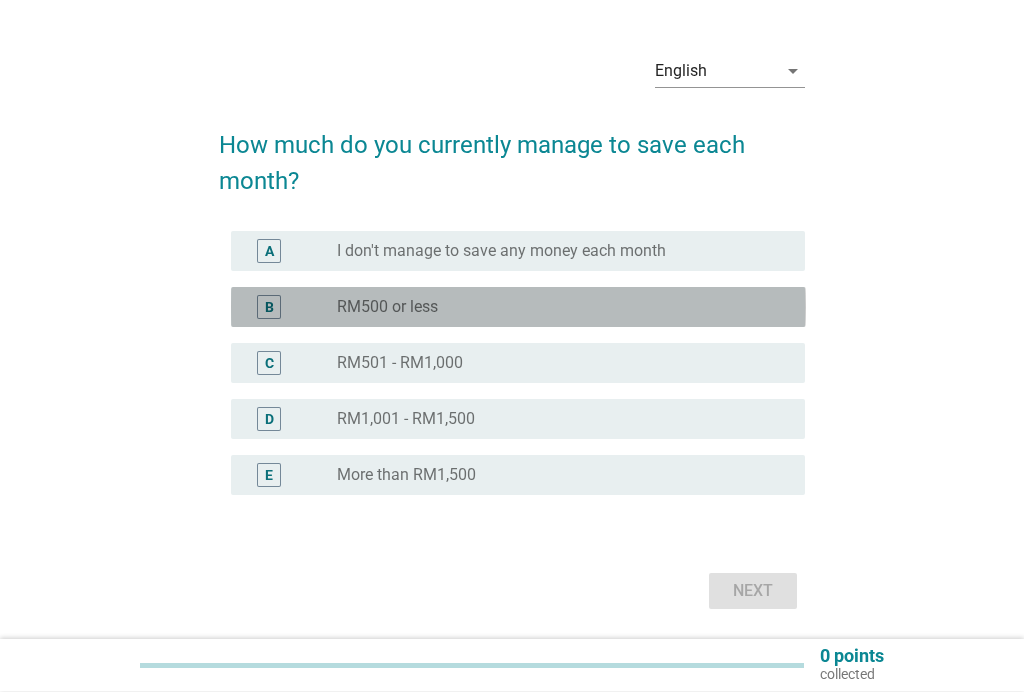 scroll, scrollTop: 51, scrollLeft: 0, axis: vertical 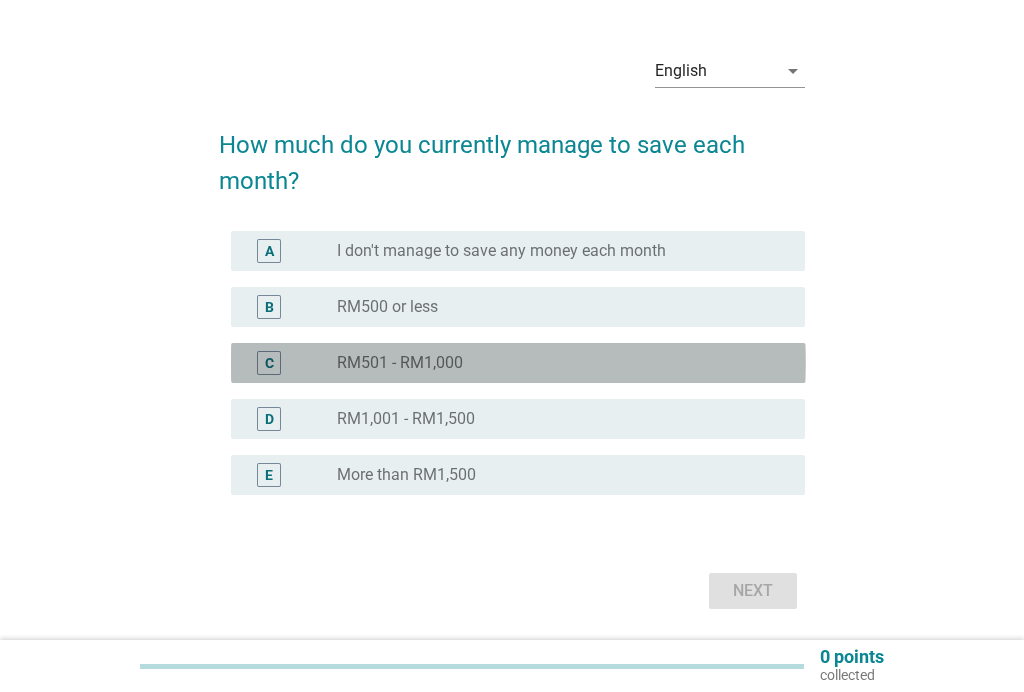 click on "C" at bounding box center (269, 363) 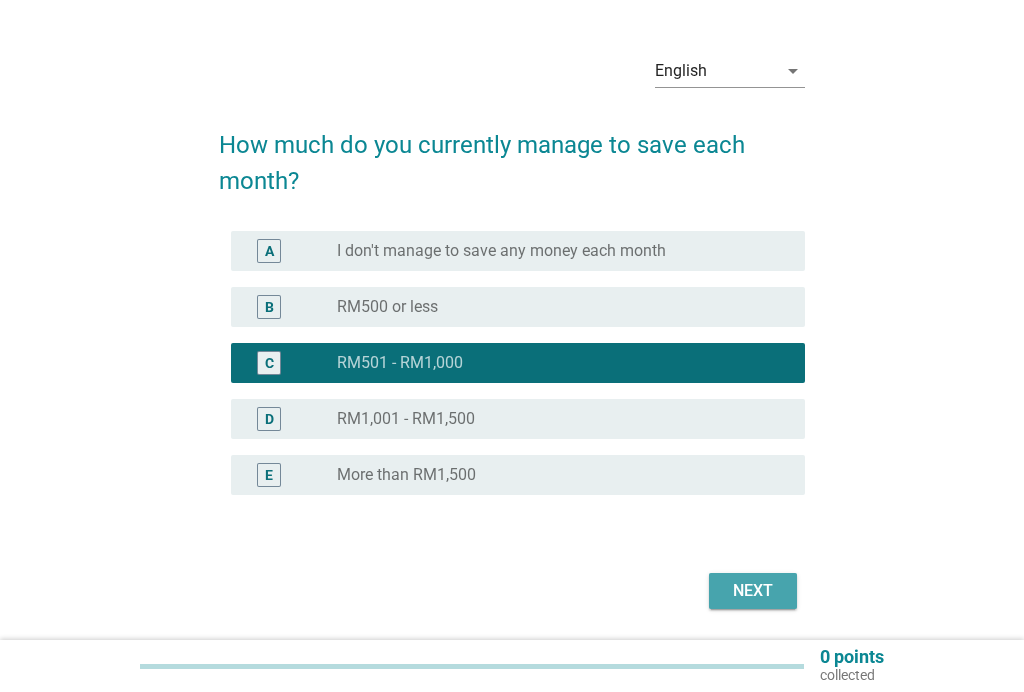 click on "Next" at bounding box center [753, 591] 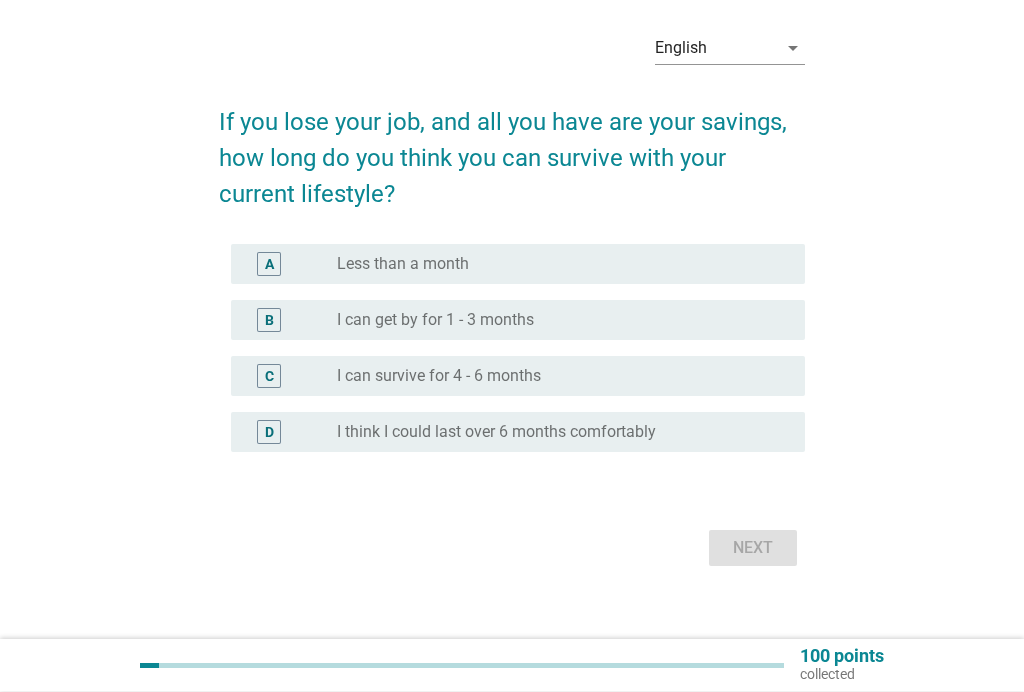 scroll, scrollTop: 74, scrollLeft: 0, axis: vertical 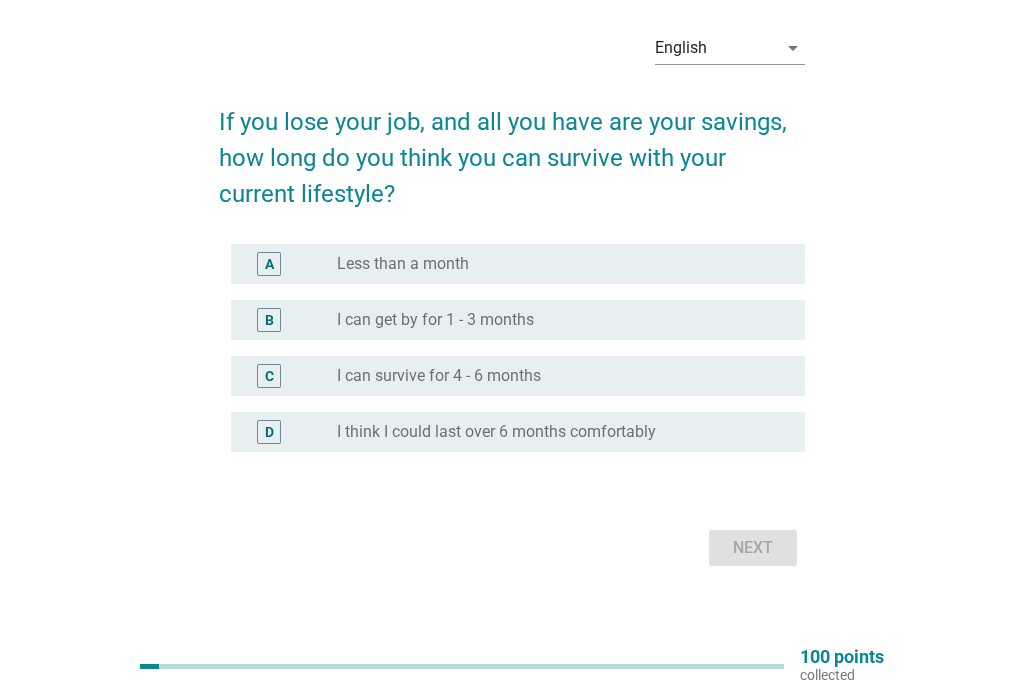 click on "D" at bounding box center [269, 432] 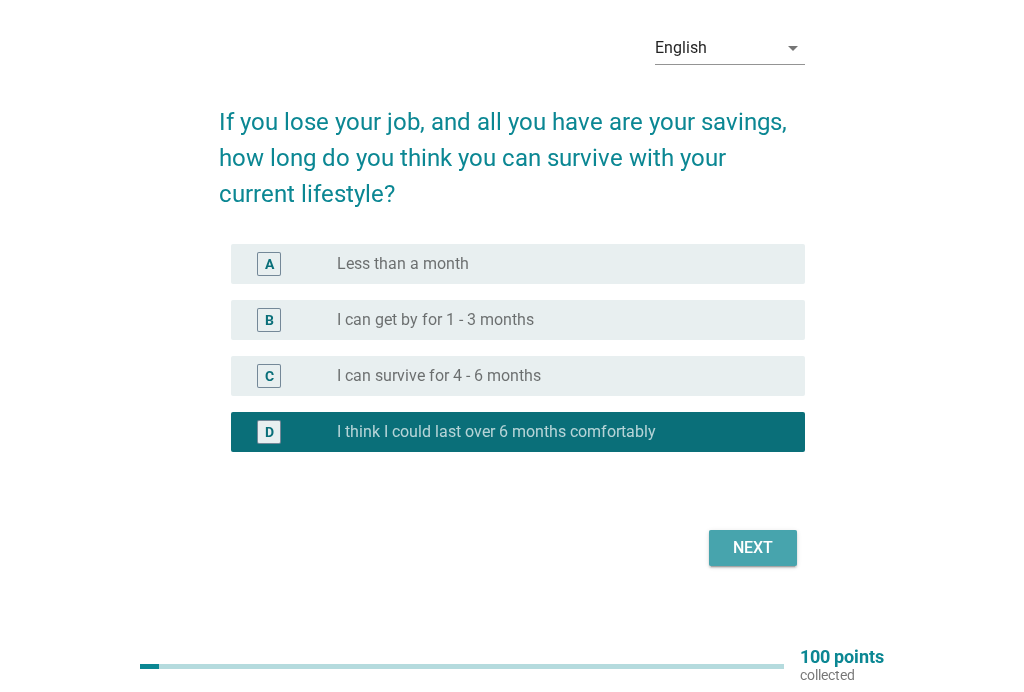 click on "Next" at bounding box center [753, 548] 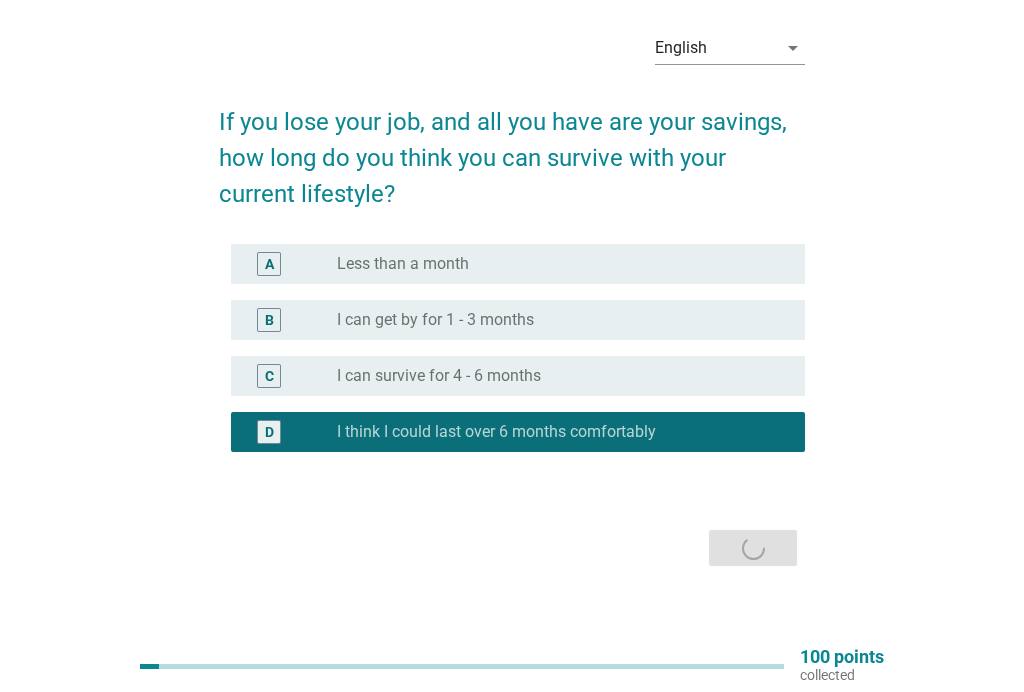 scroll, scrollTop: 0, scrollLeft: 0, axis: both 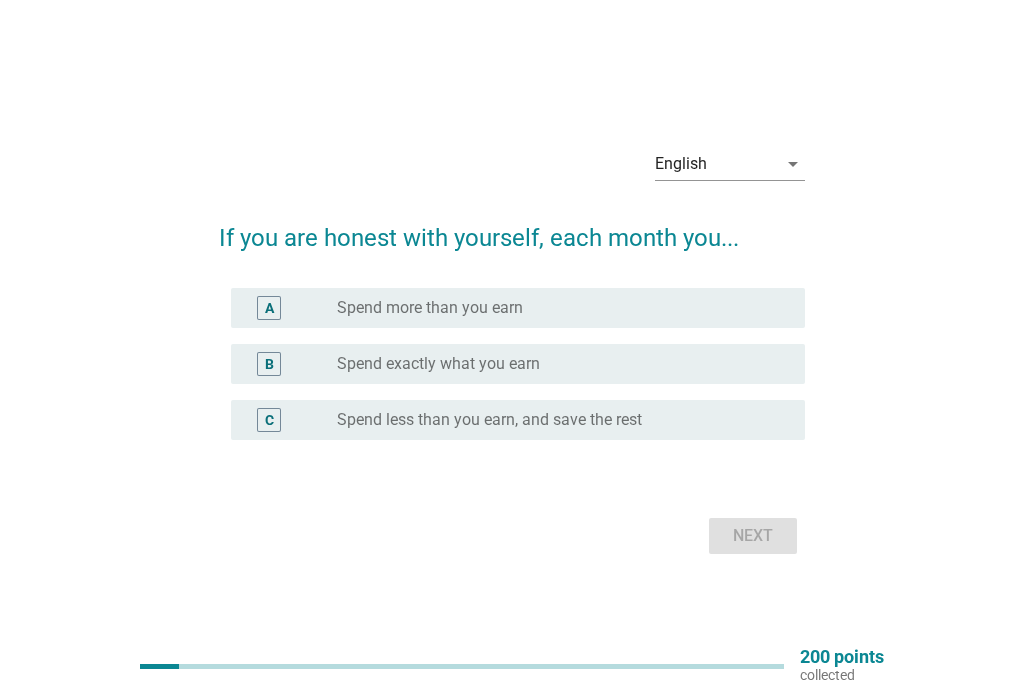 click on "B" at bounding box center [269, 364] 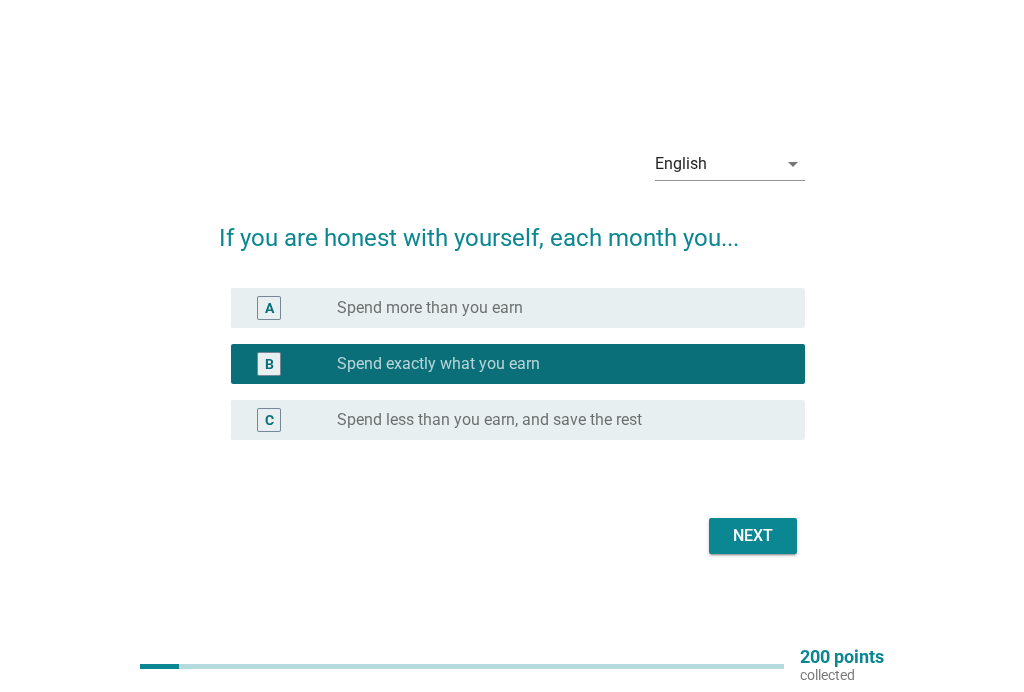 click on "Next" at bounding box center (753, 536) 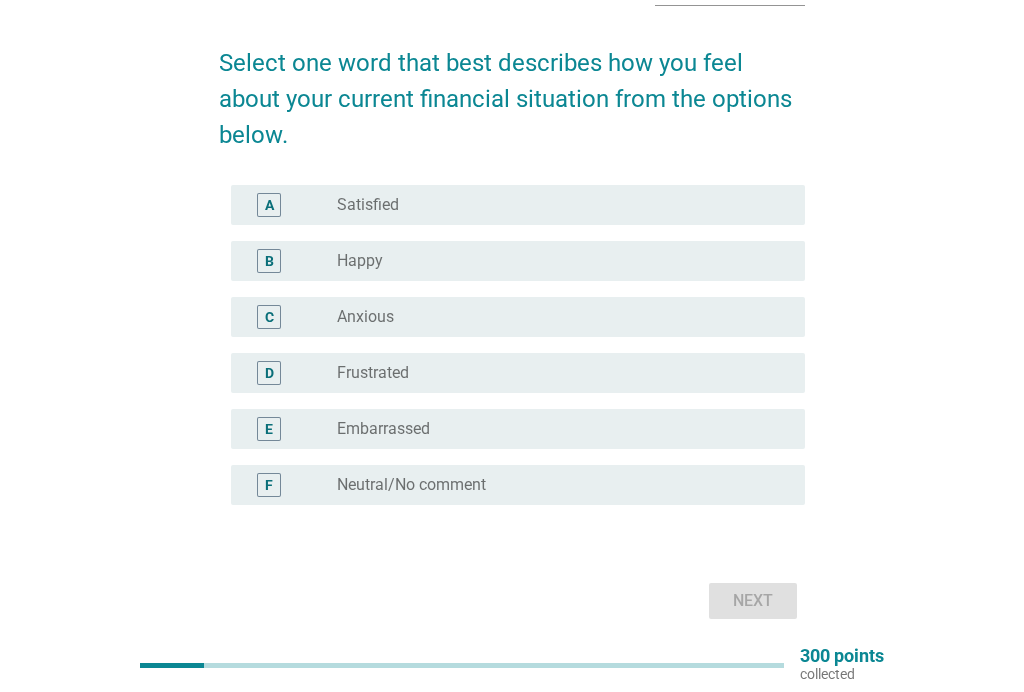 scroll, scrollTop: 134, scrollLeft: 0, axis: vertical 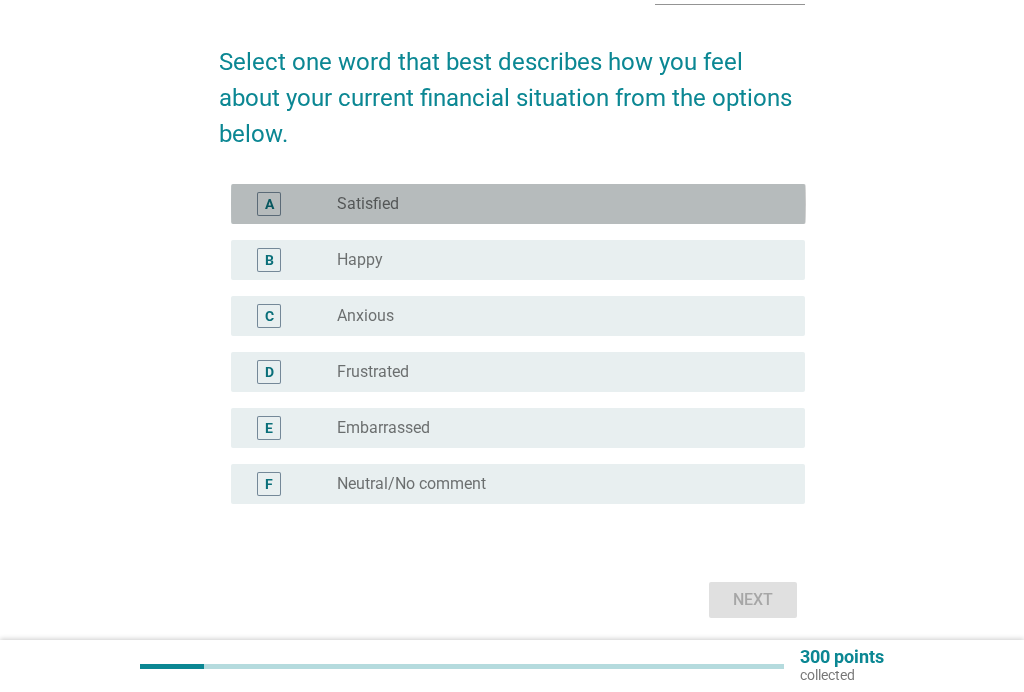 click on "A" at bounding box center [269, 204] 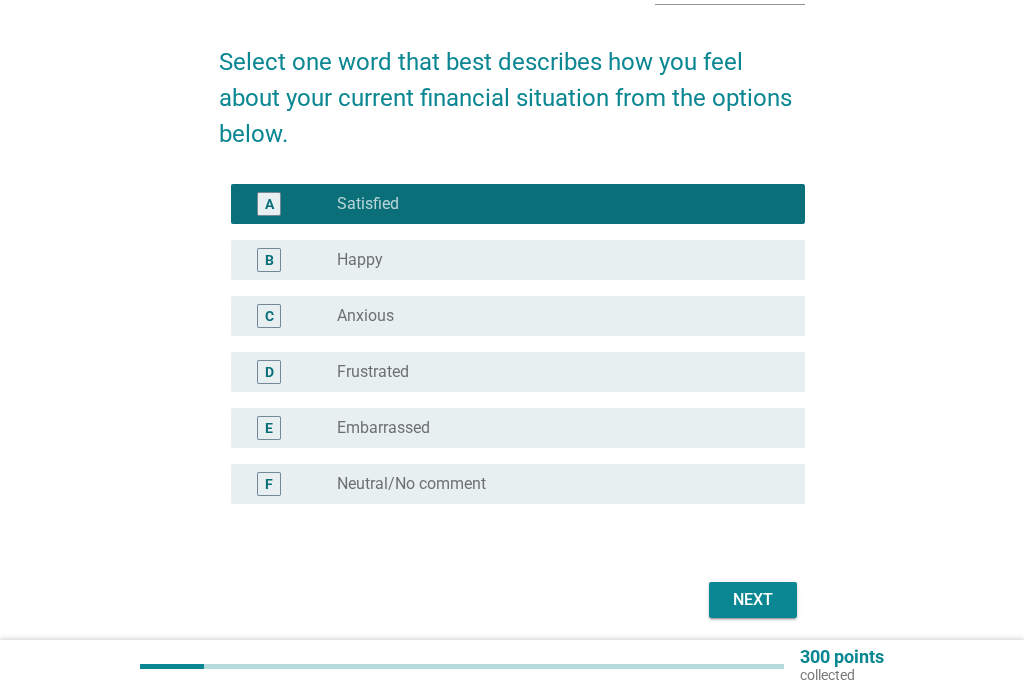 click on "Next" at bounding box center (753, 600) 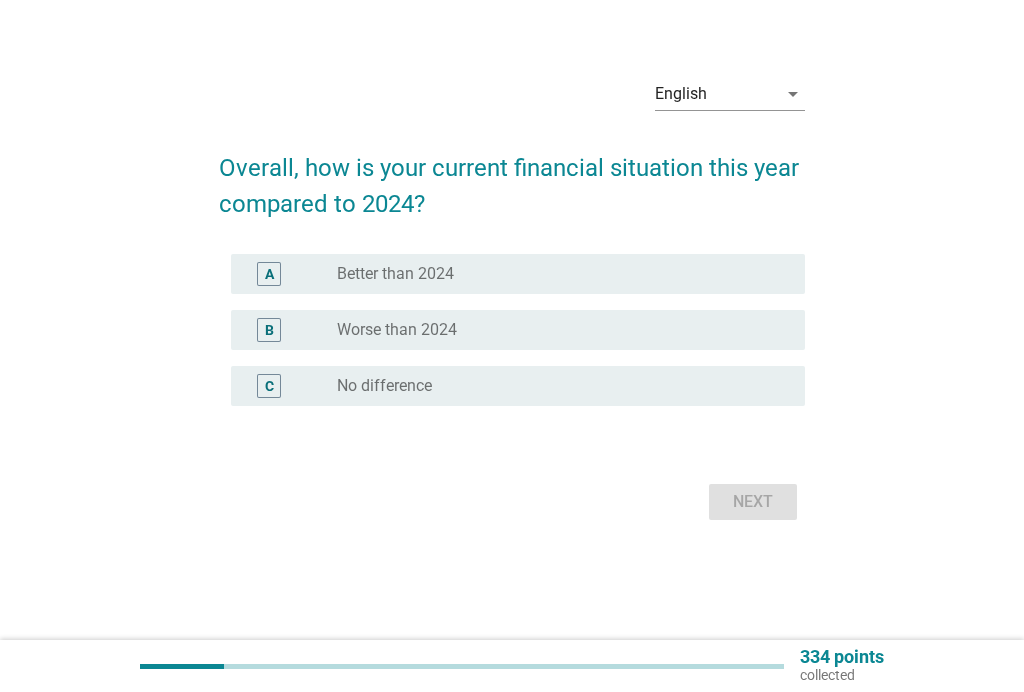 scroll, scrollTop: 0, scrollLeft: 0, axis: both 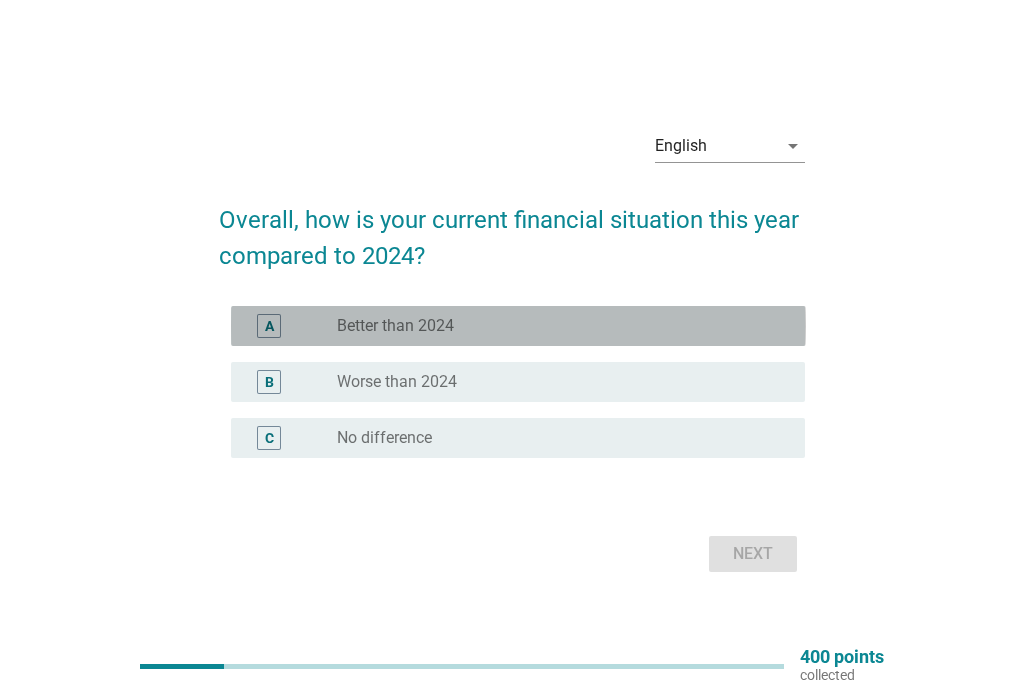 click on "Better than 2024" at bounding box center (395, 326) 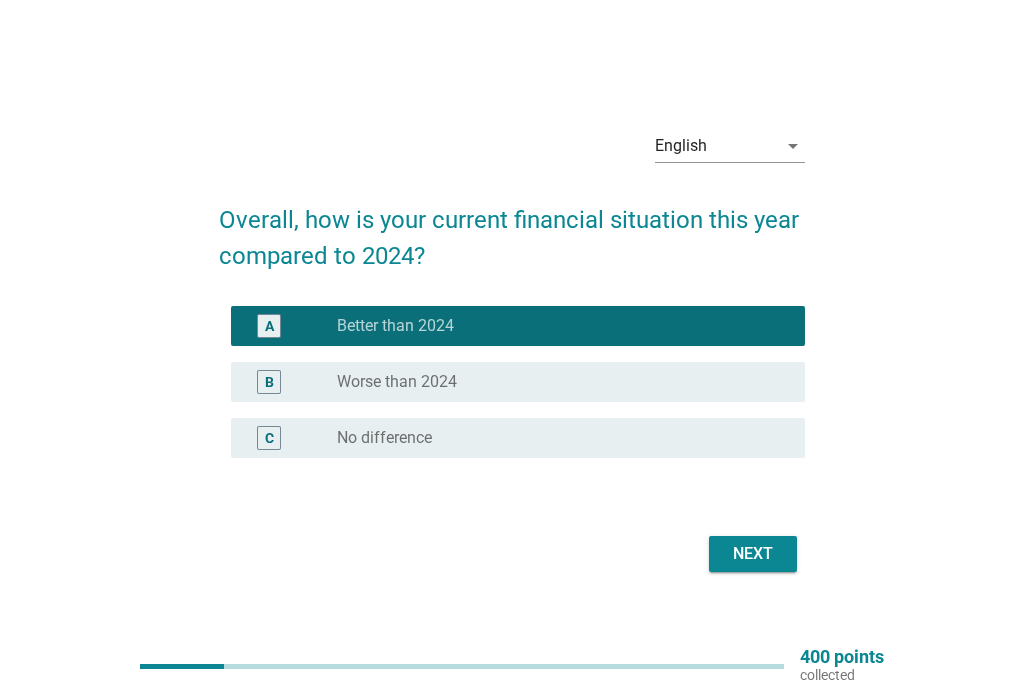 click on "Next" at bounding box center (753, 554) 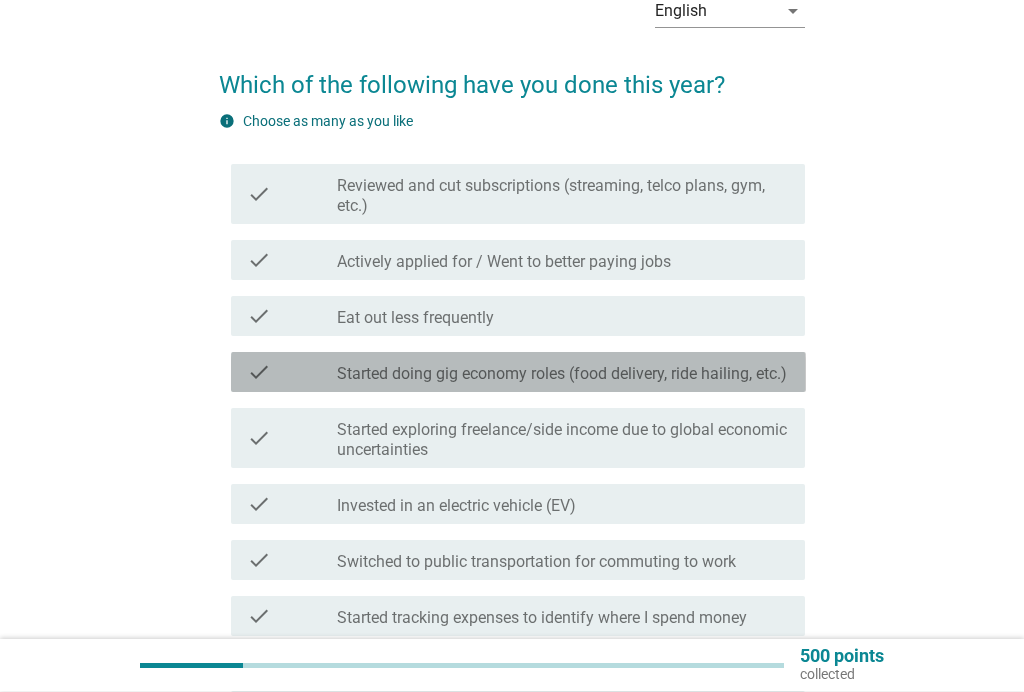 scroll, scrollTop: 113, scrollLeft: 0, axis: vertical 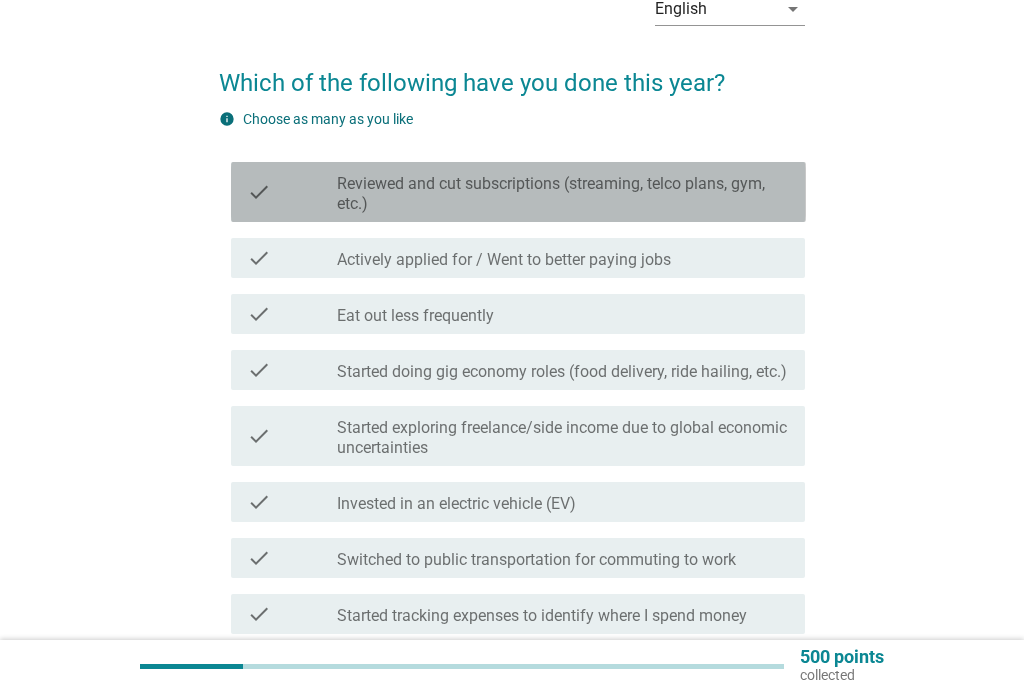 click on "Reviewed and cut subscriptions (streaming, telco plans, gym, etc.)" at bounding box center (563, 194) 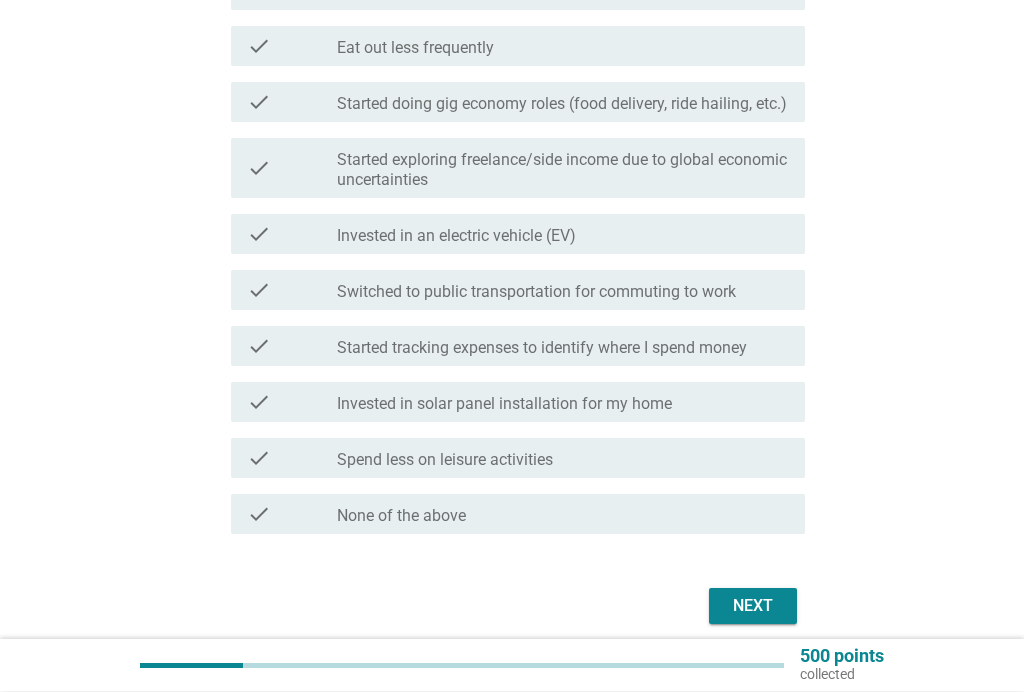 scroll, scrollTop: 381, scrollLeft: 0, axis: vertical 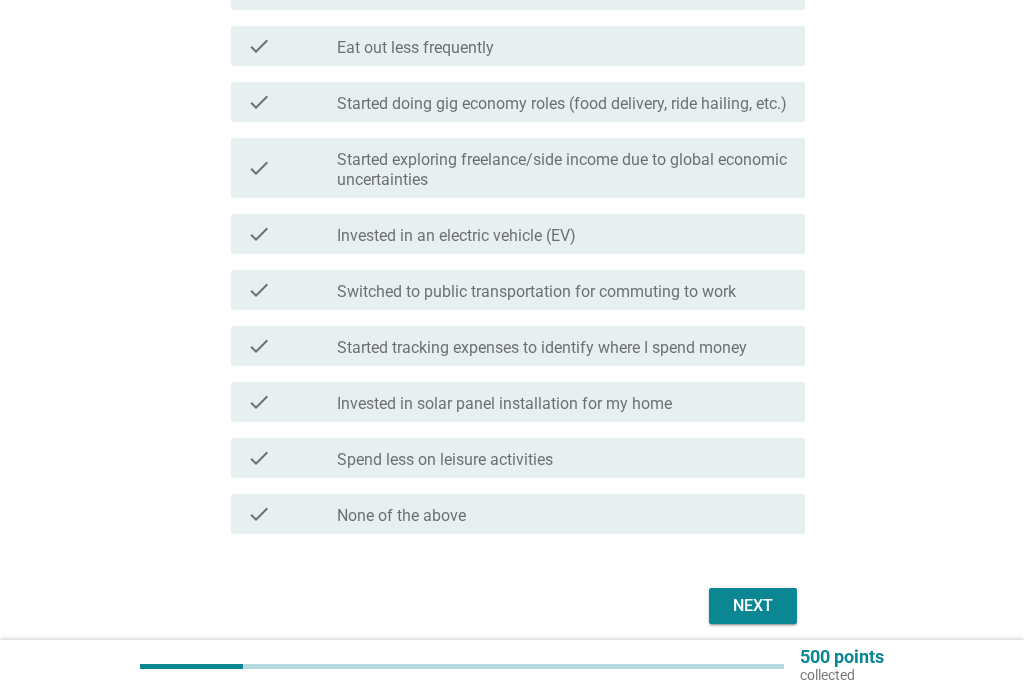click on "check" at bounding box center [292, 46] 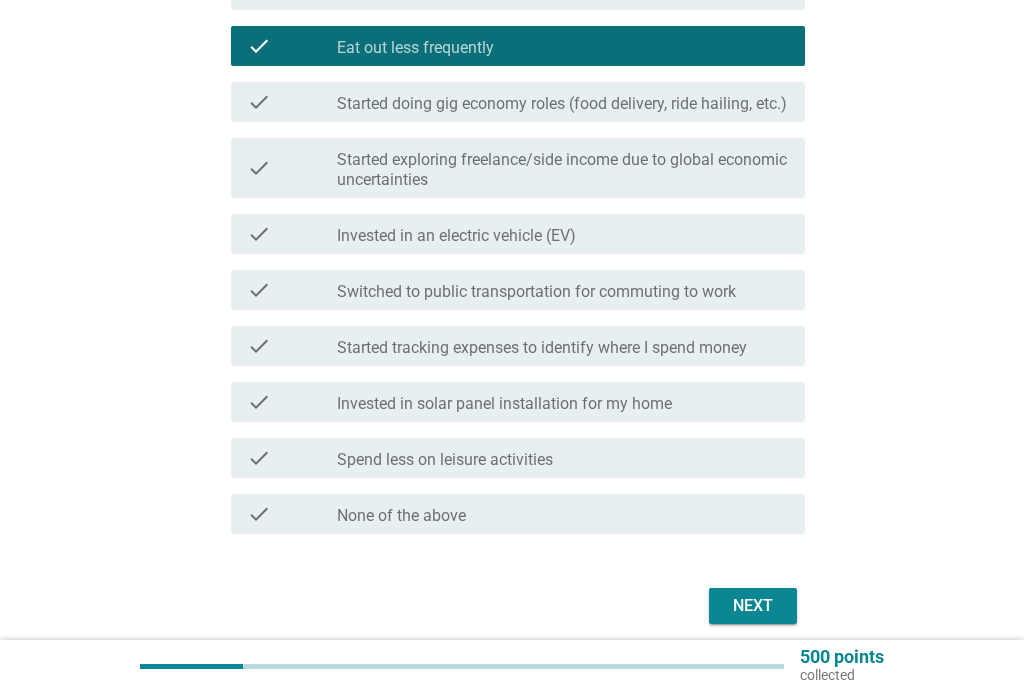 click on "check     check_box_outline_blank Started tracking expenses to identify where I spend money" at bounding box center [518, 346] 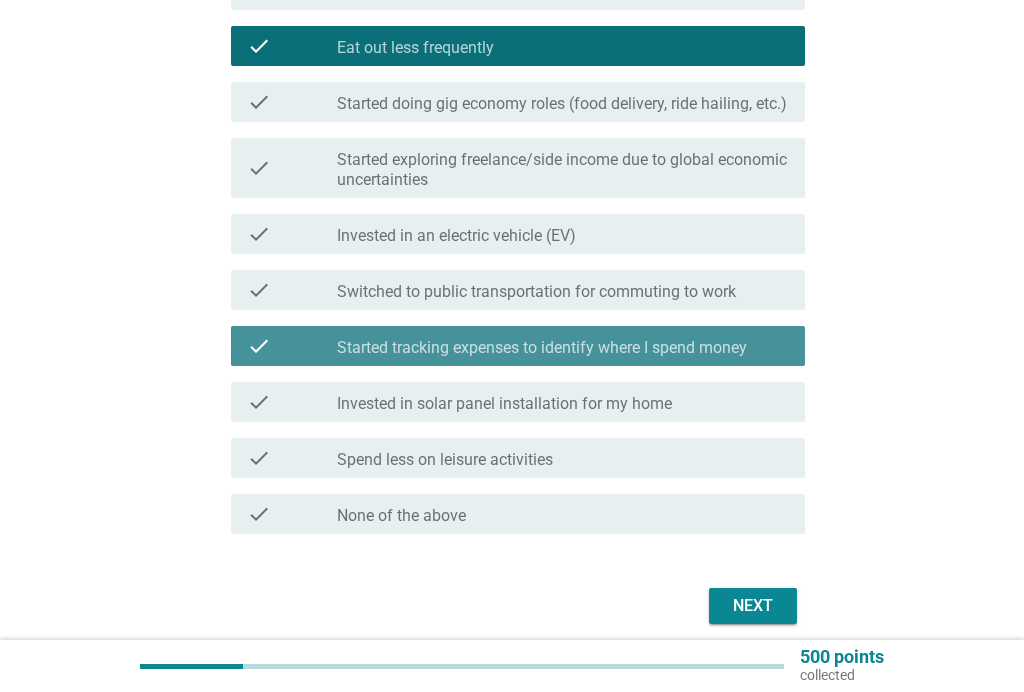click on "Started tracking expenses to identify where I spend money" at bounding box center [542, 348] 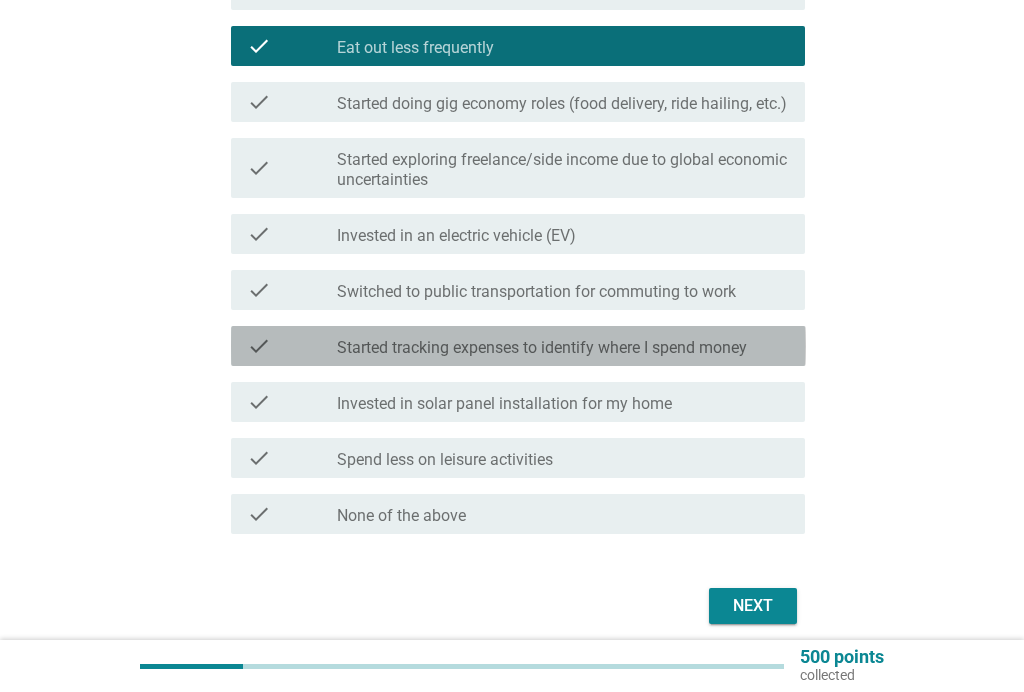 click on "check_box Started tracking expenses to identify where I spend money" at bounding box center [563, 346] 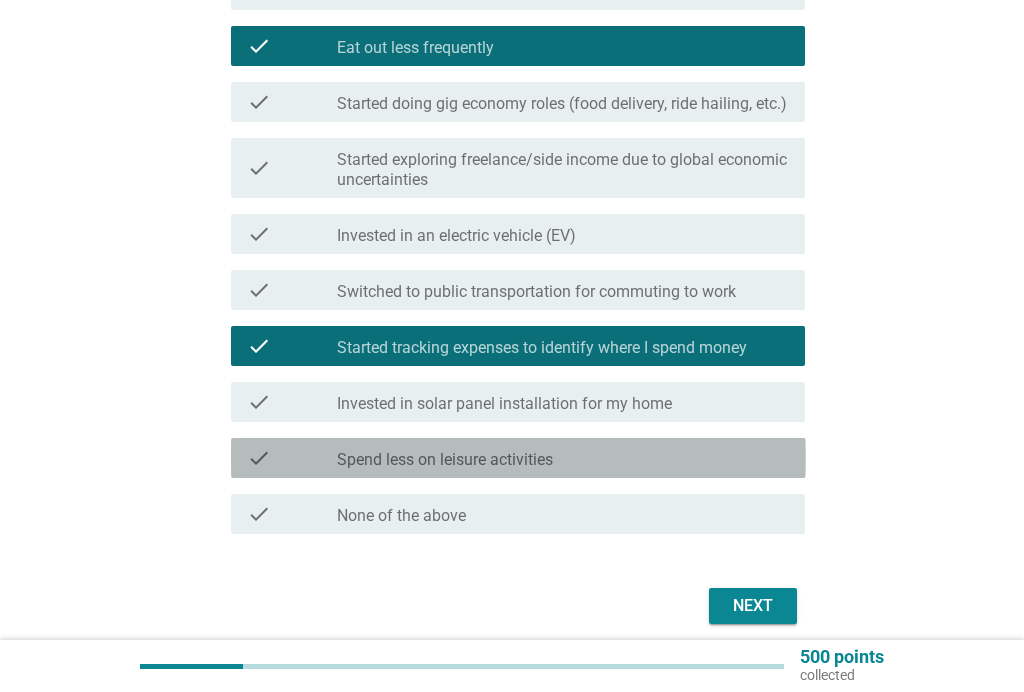 click on "check_box_outline_blank Spend less on leisure activities" at bounding box center [563, 458] 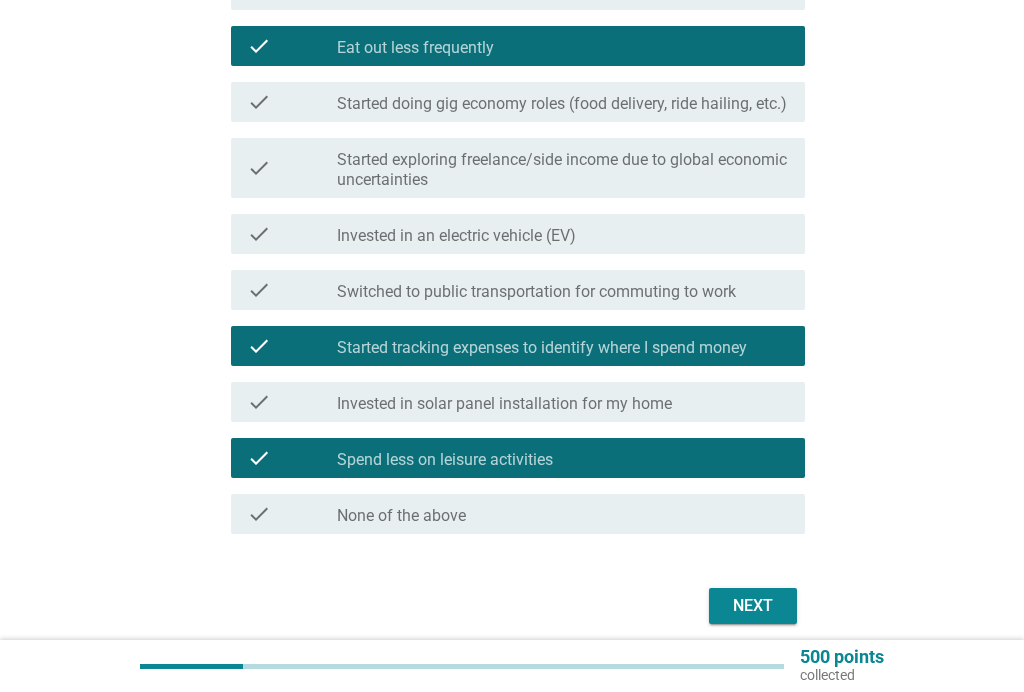 click on "Next" at bounding box center (753, 606) 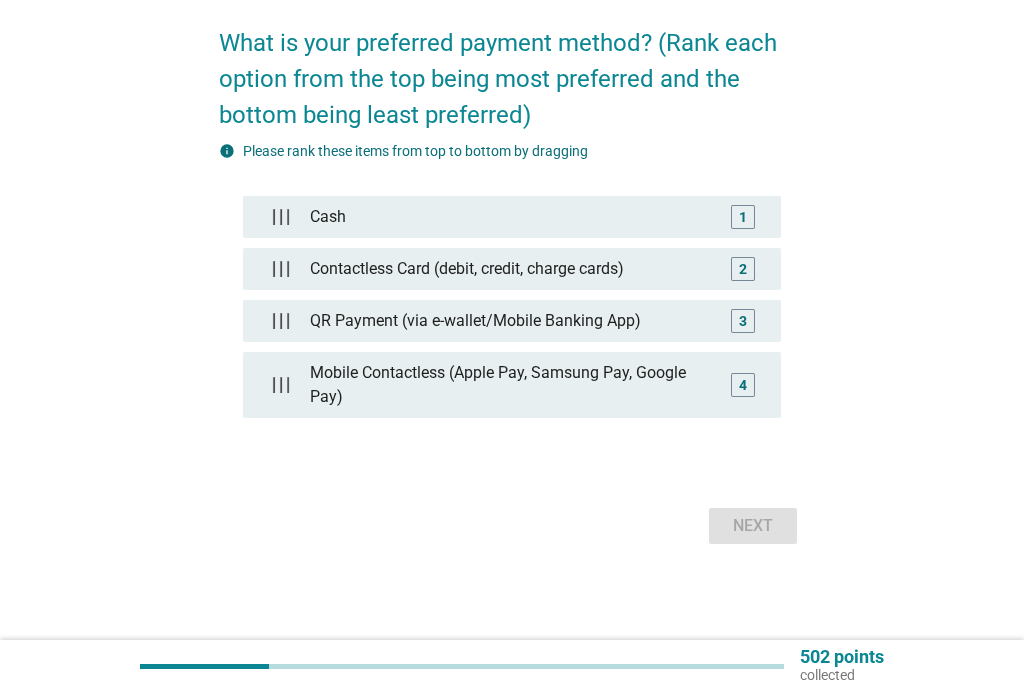 scroll, scrollTop: 0, scrollLeft: 0, axis: both 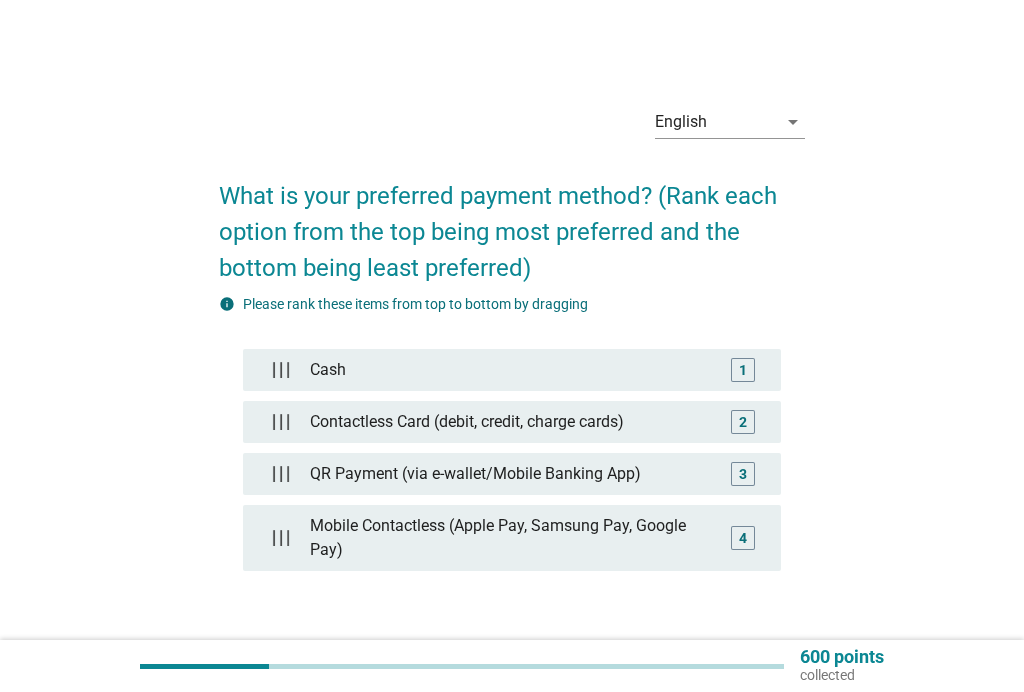 click on "Contactless Card (debit, credit, charge cards)" at bounding box center [512, 422] 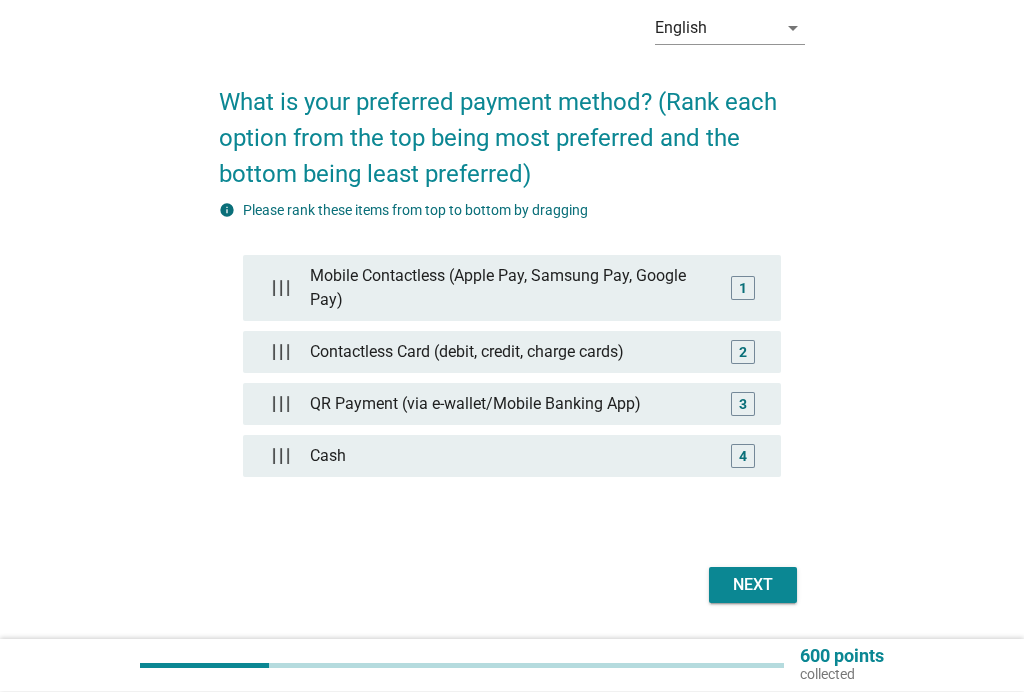 scroll, scrollTop: 96, scrollLeft: 0, axis: vertical 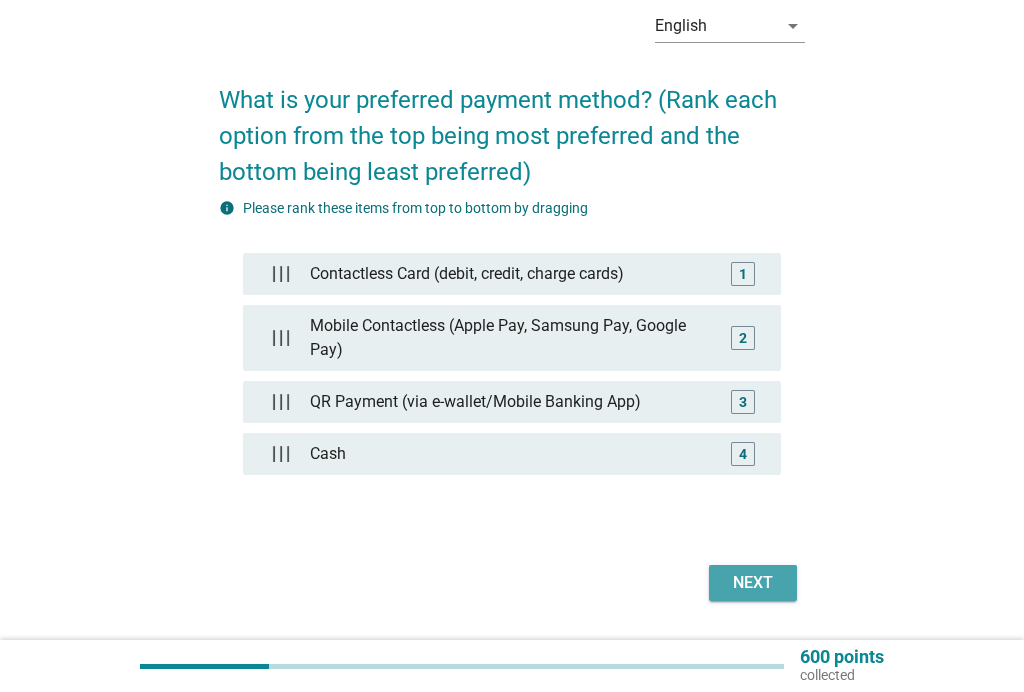 click on "Next" at bounding box center (753, 583) 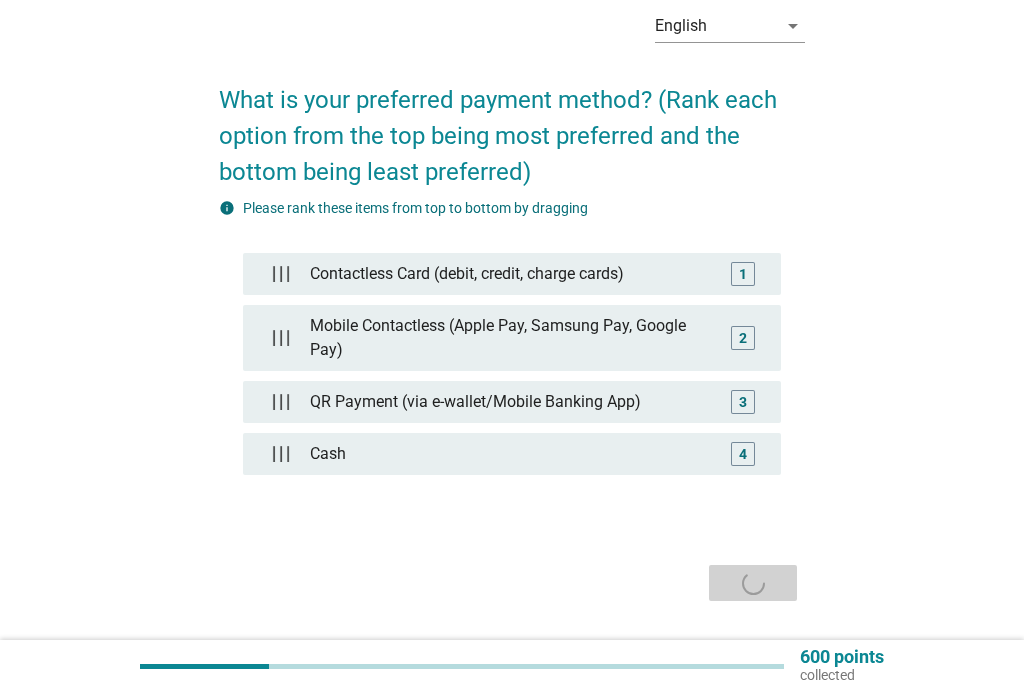 scroll, scrollTop: 0, scrollLeft: 0, axis: both 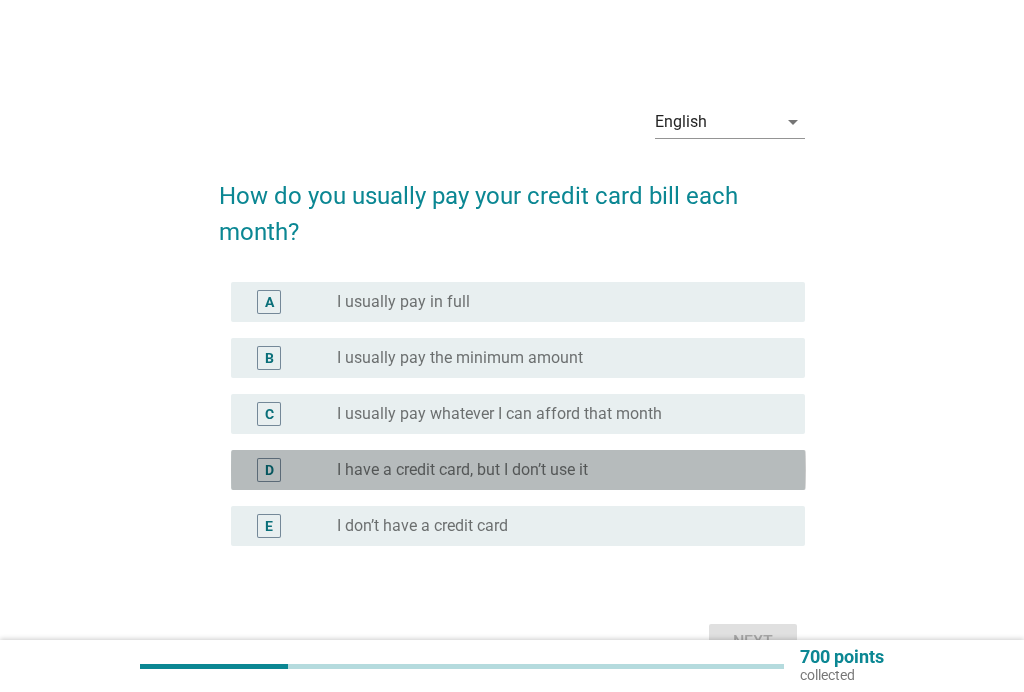 click on "English arrow_drop_down   What type of investment products do you invest in?     info   Choose as many as you like   check     check_box_outline_blank Unit Trust   check     check_box_outline_blank Equity/P2P Crowdfunding   check     check_box Cryptocurrency   check     check_box Stocks/Equities (International)   check     check_box_outline_blank Precious Metals (Gold, Silver)   check     check_box_outline_blank Stocks/Equities (Local)   check     check_box_outline_blank Real estate/Properties   check     check_box_outline_blank Private Retirement Schemes (PRS)   check     check_box_outline_blank Bonds   check     check_box_outline_blank ASNB Funds   check     check_box_outline_blank Robo-advisor ([COMPANY], [COMPANY], [COMPANY], [COMPANY], etc)   check     check_box_outline_blank Others, please specify       Next" at bounding box center [555, 470] 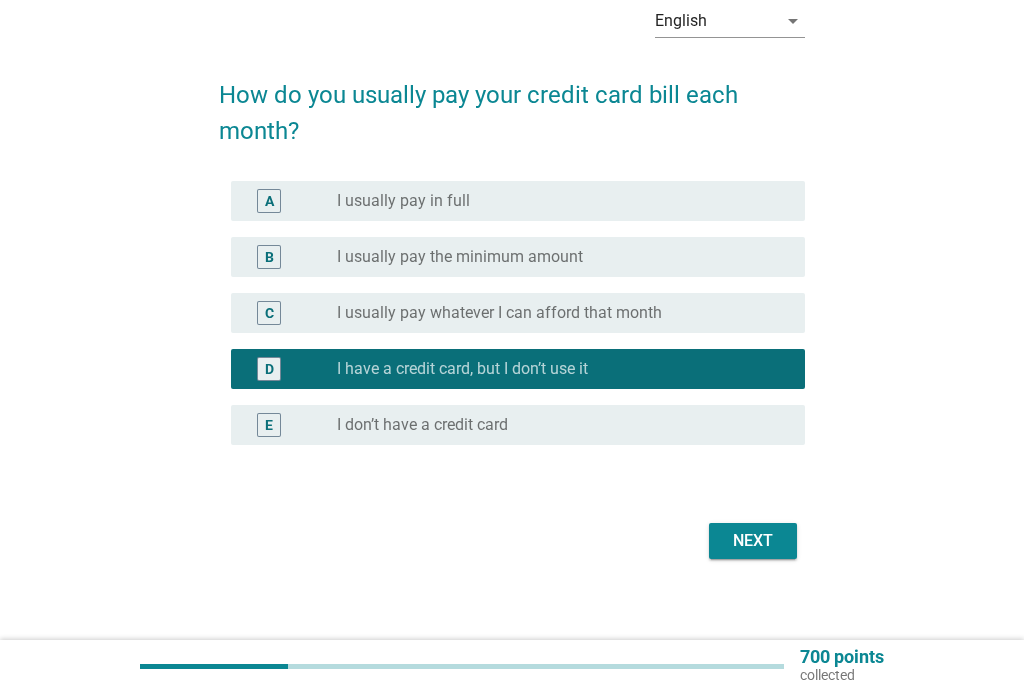 scroll, scrollTop: 104, scrollLeft: 0, axis: vertical 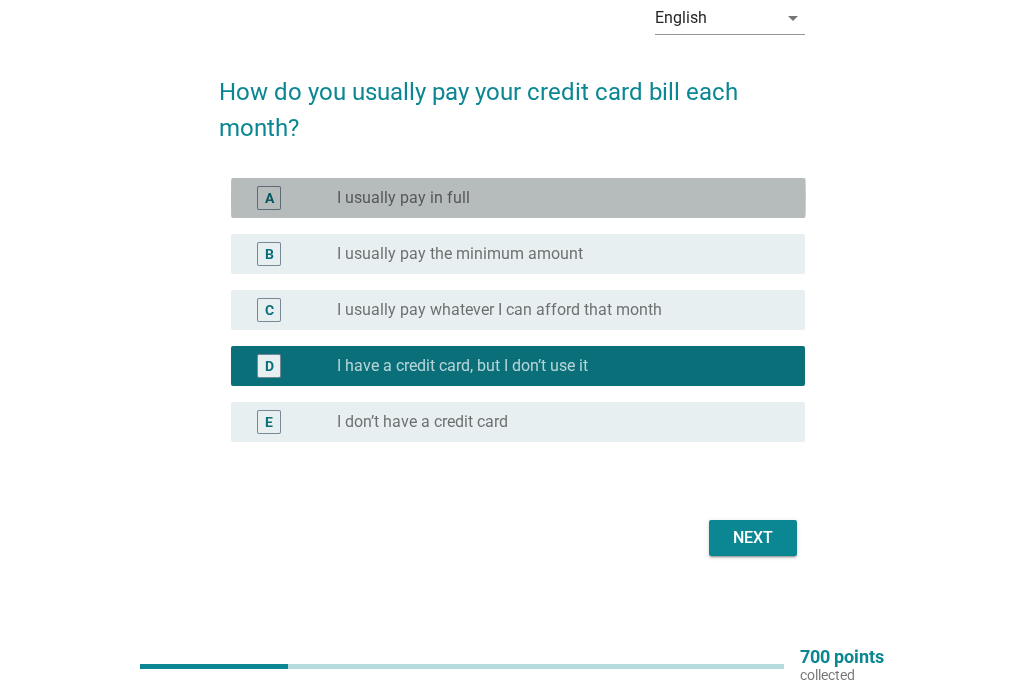 click on "I usually pay in full" at bounding box center [403, 198] 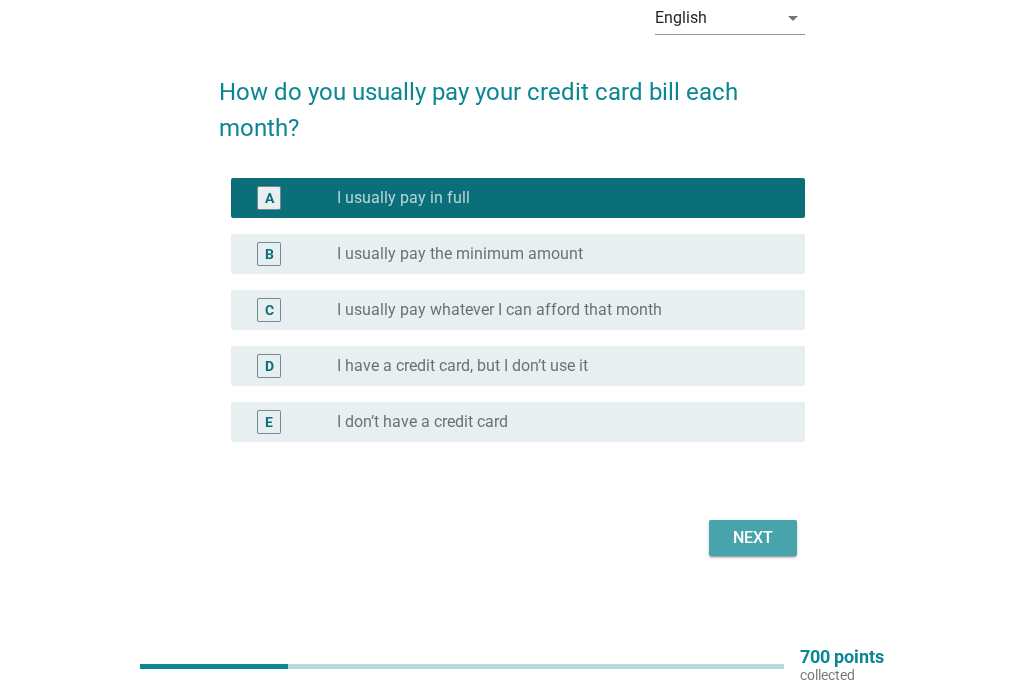 click on "Next" at bounding box center (753, 538) 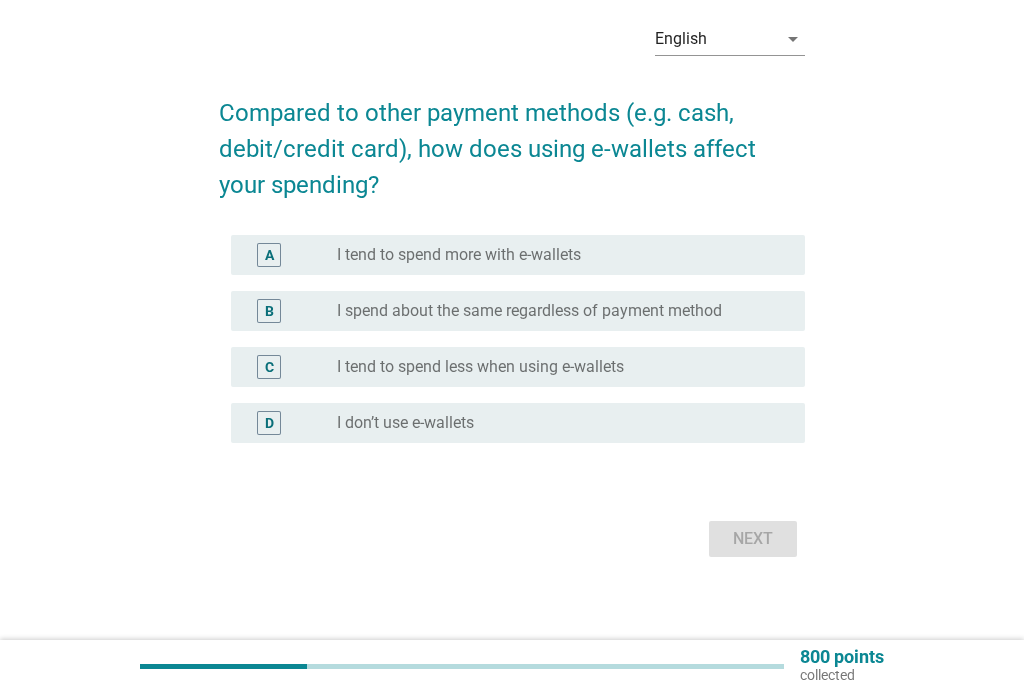 scroll, scrollTop: 89, scrollLeft: 0, axis: vertical 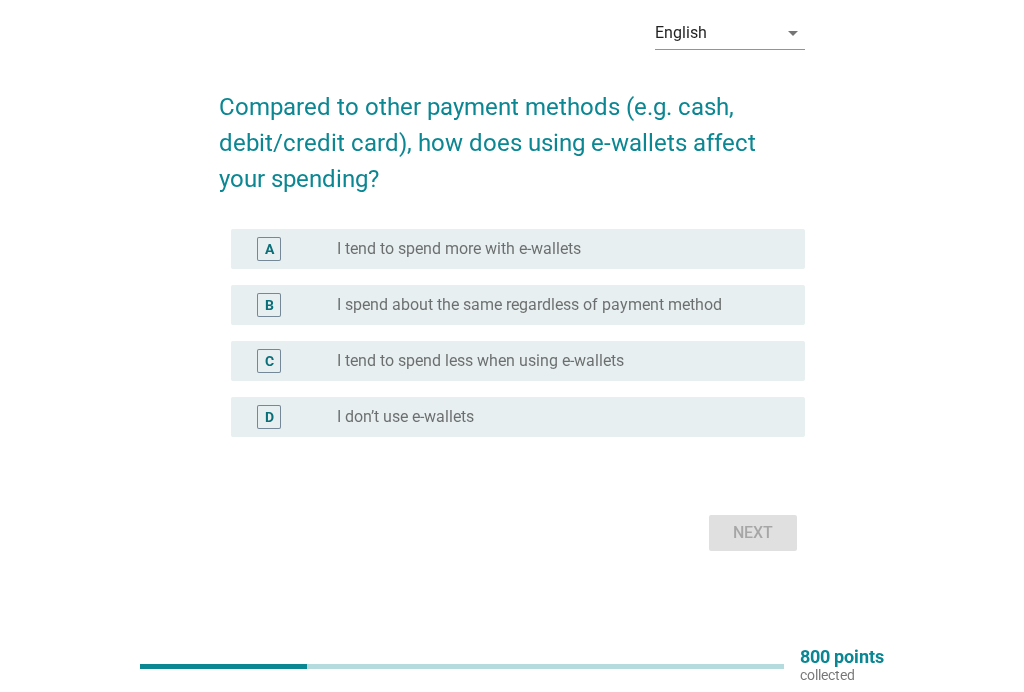 click on "I spend about the same regardless of payment method" at bounding box center (529, 305) 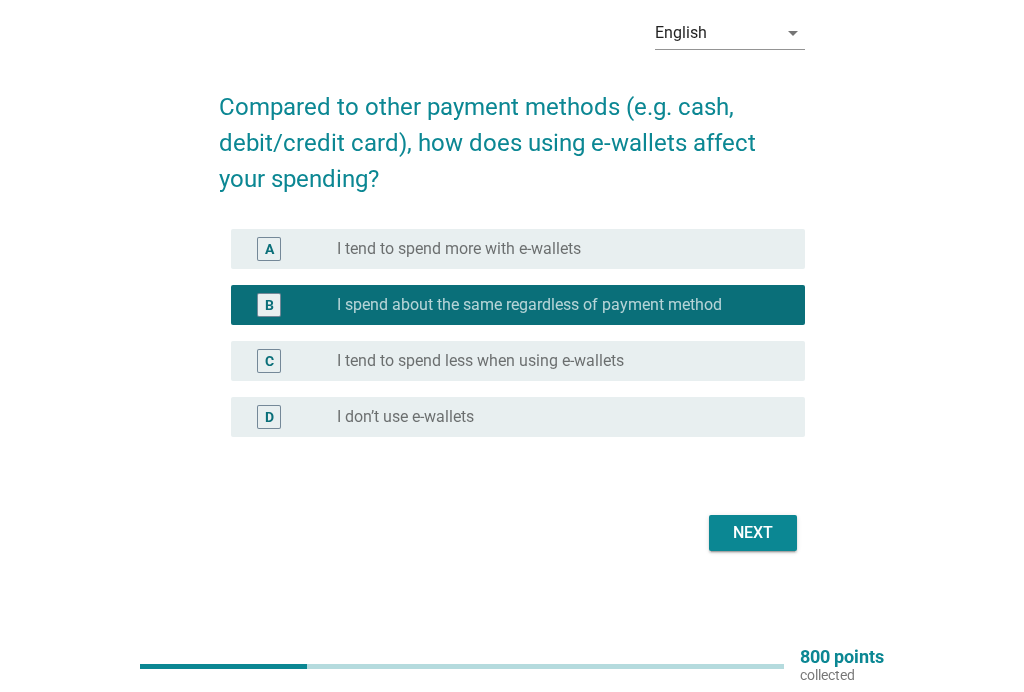 click on "Next" at bounding box center [753, 533] 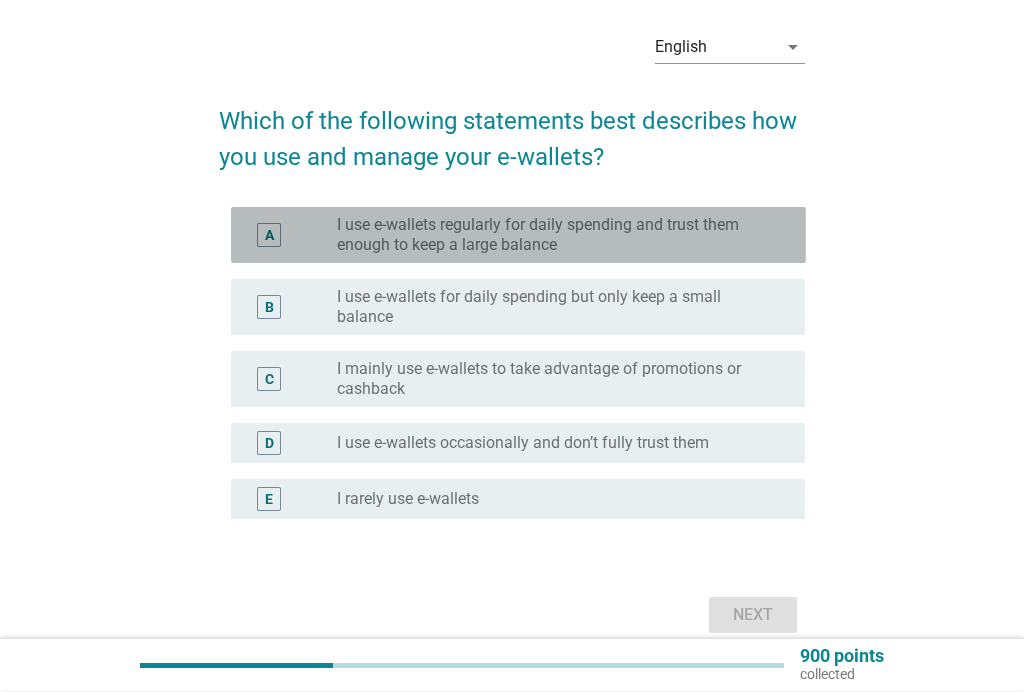 scroll, scrollTop: 75, scrollLeft: 0, axis: vertical 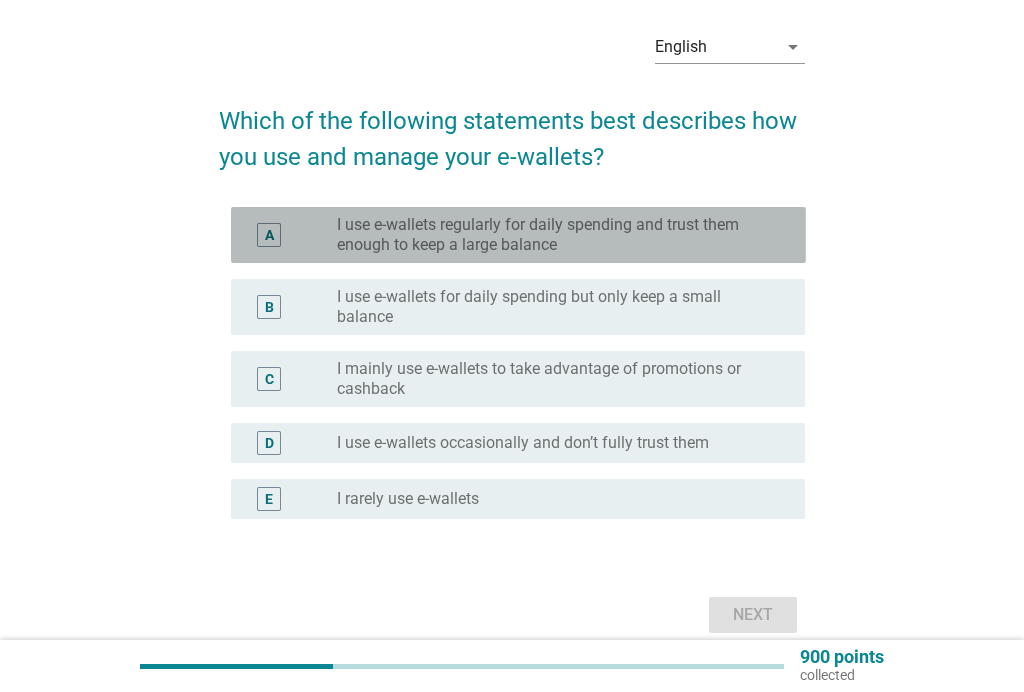 click on "I use e-wallets regularly for daily spending and trust them enough to keep a large balance" at bounding box center [555, 235] 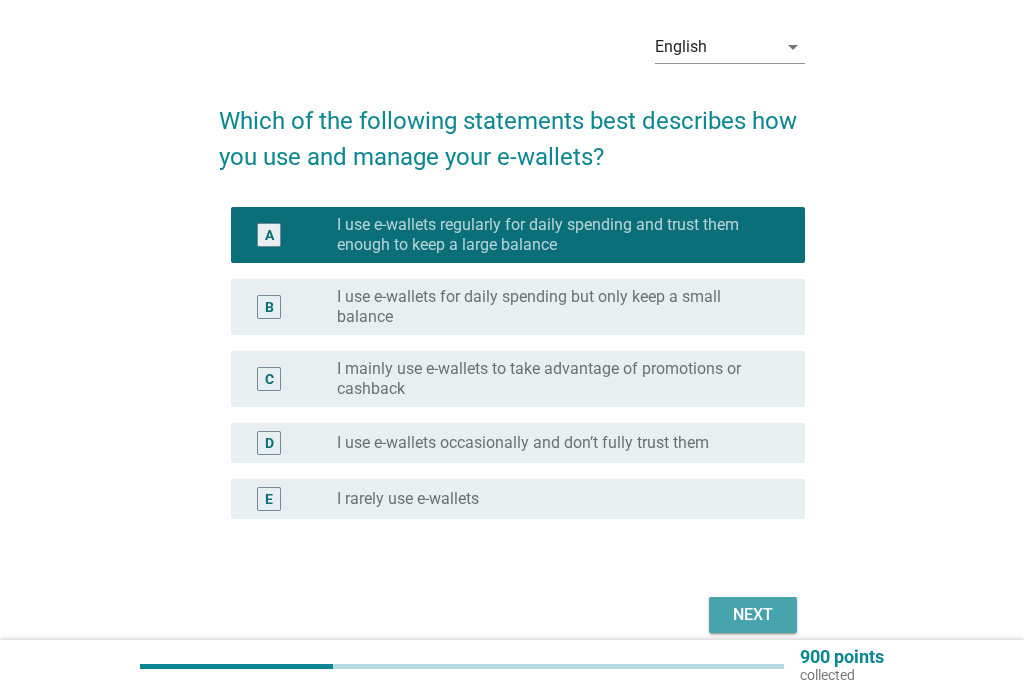 click on "Next" at bounding box center [753, 615] 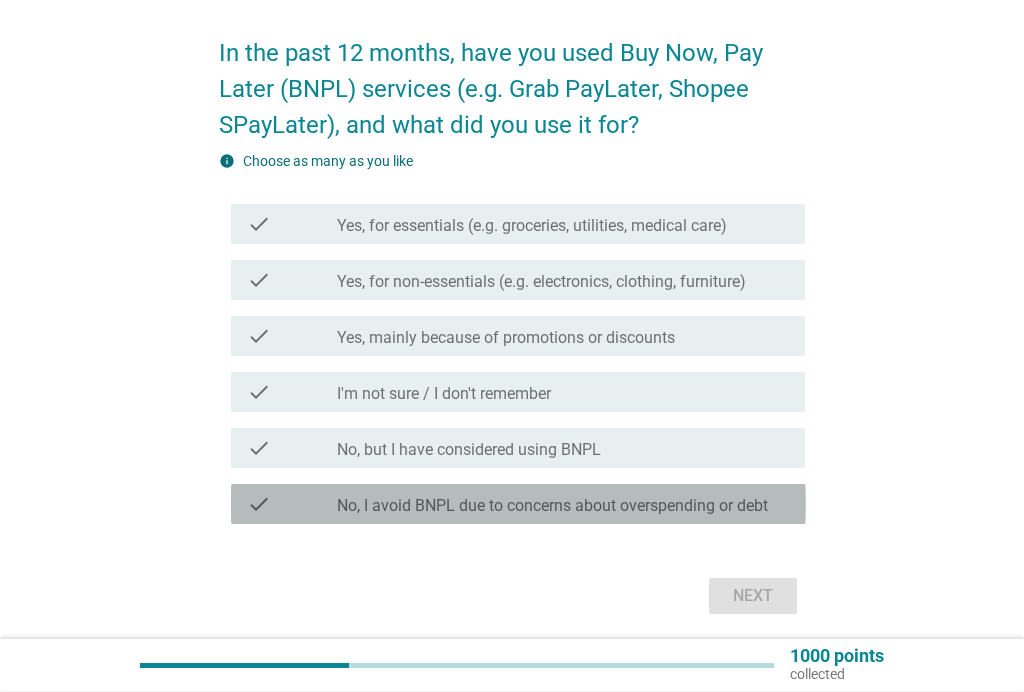 scroll, scrollTop: 147, scrollLeft: 0, axis: vertical 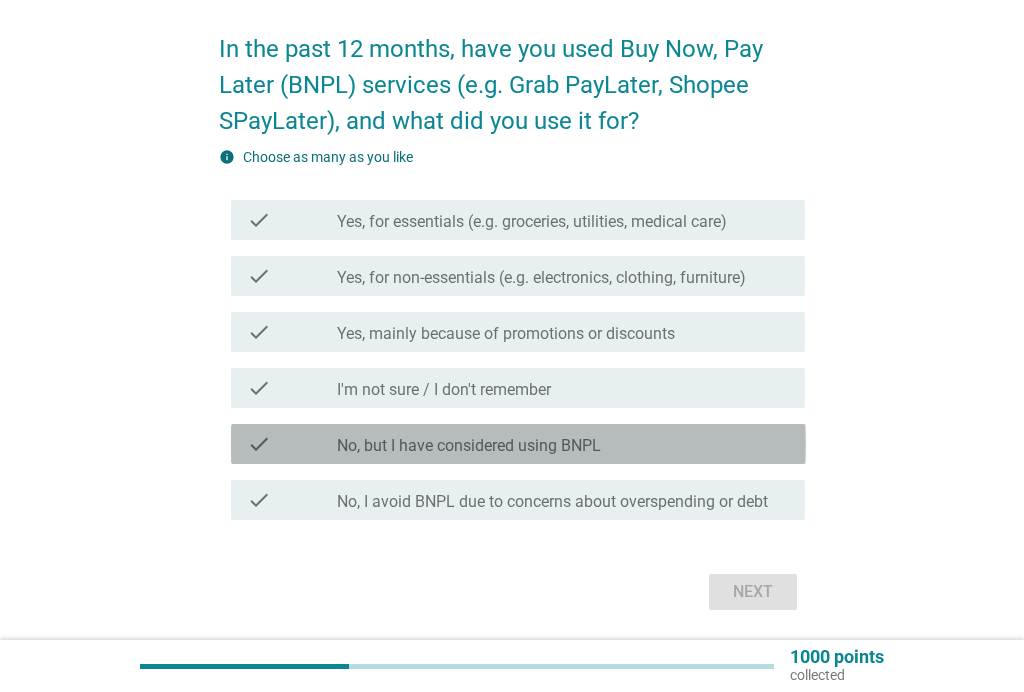 click on "No, but I have considered using BNPL" at bounding box center [469, 446] 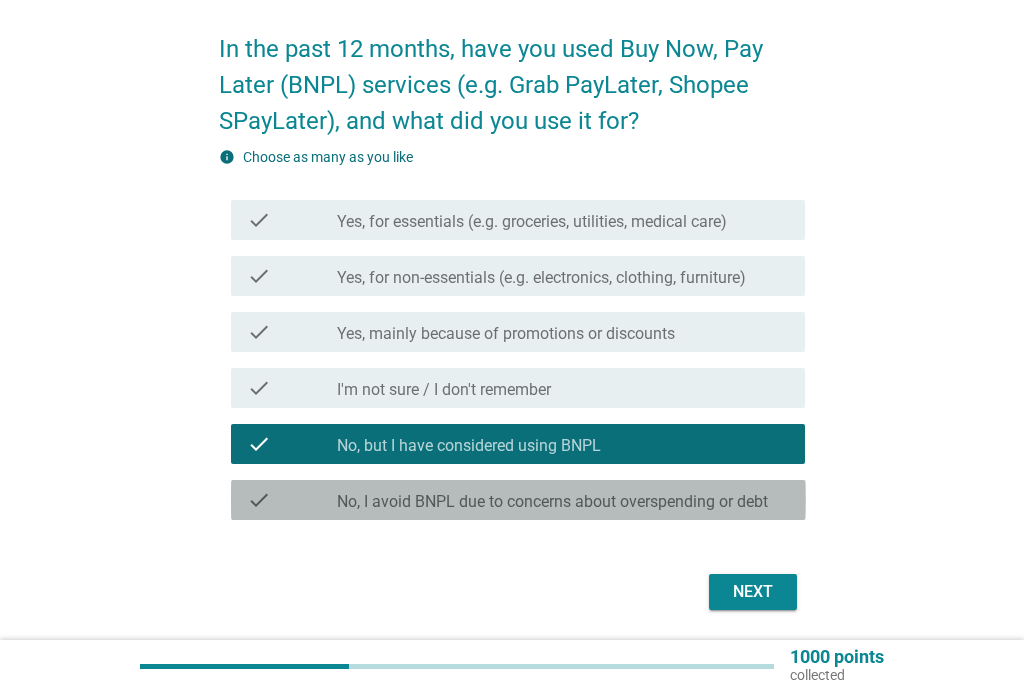 click on "check_box_outline_blank No, I avoid BNPL due to concerns about overspending or debt" at bounding box center [563, 500] 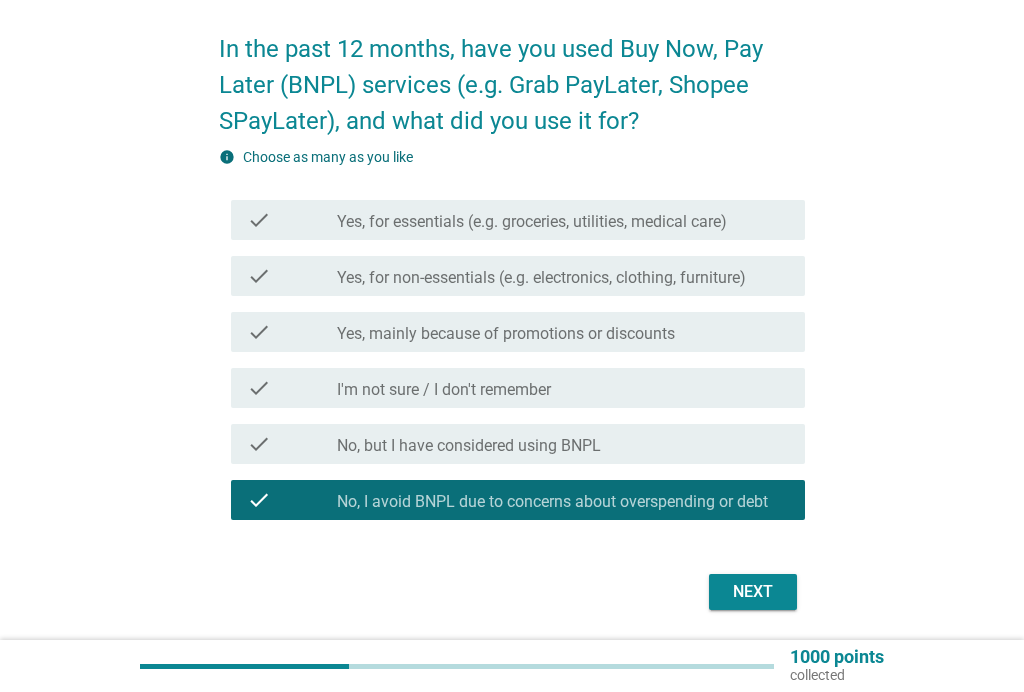 click on "Next" at bounding box center [753, 592] 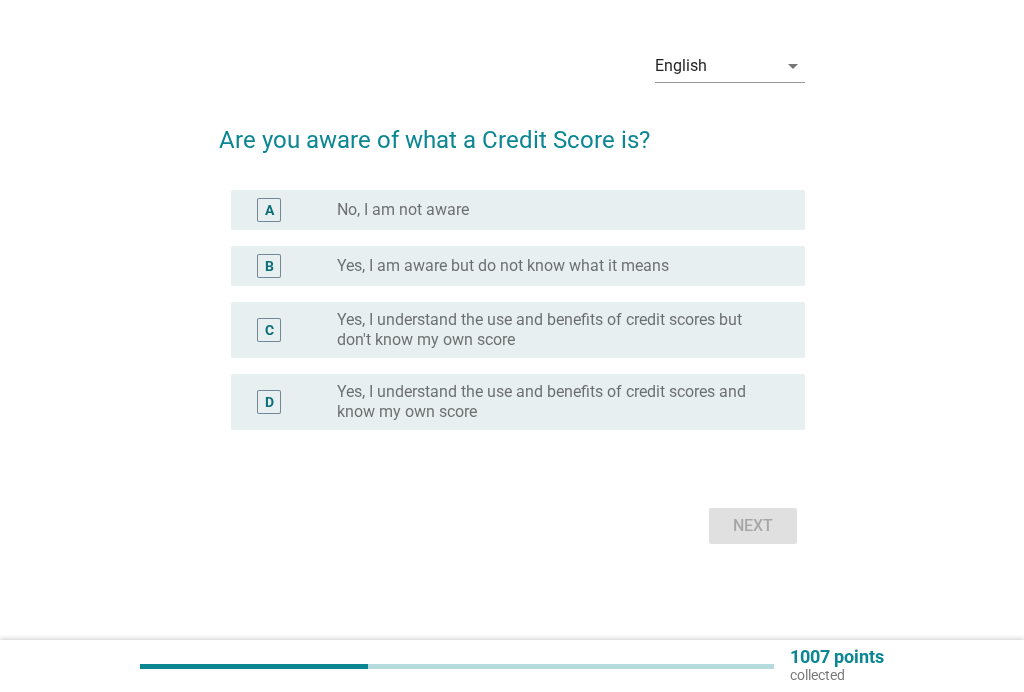 scroll, scrollTop: 0, scrollLeft: 0, axis: both 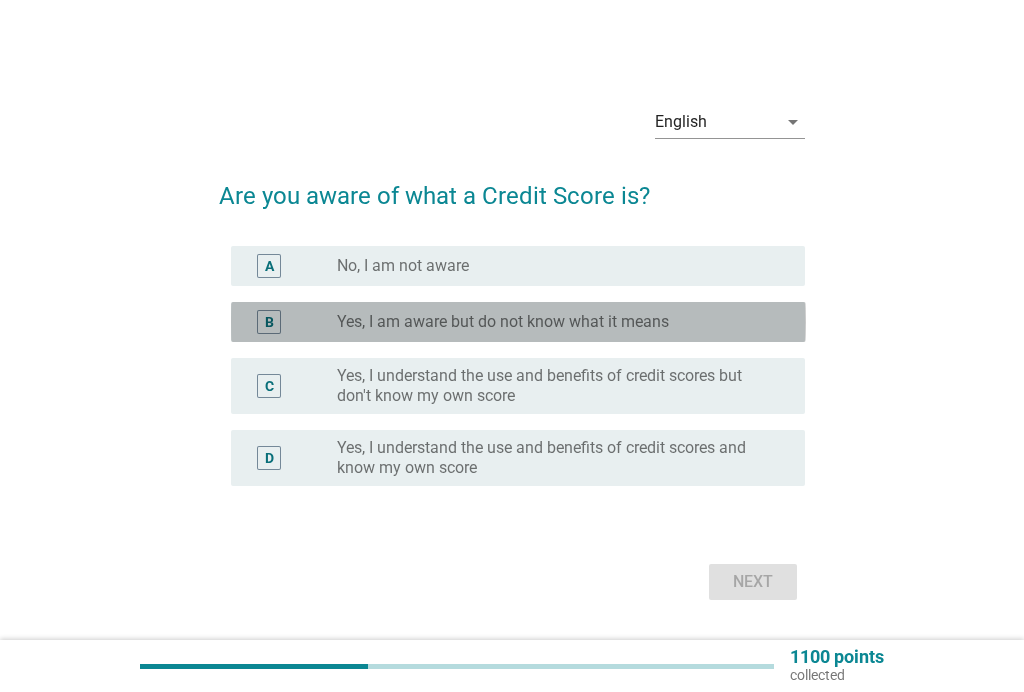 click on "Yes, I am aware but do not know what it means" at bounding box center [503, 322] 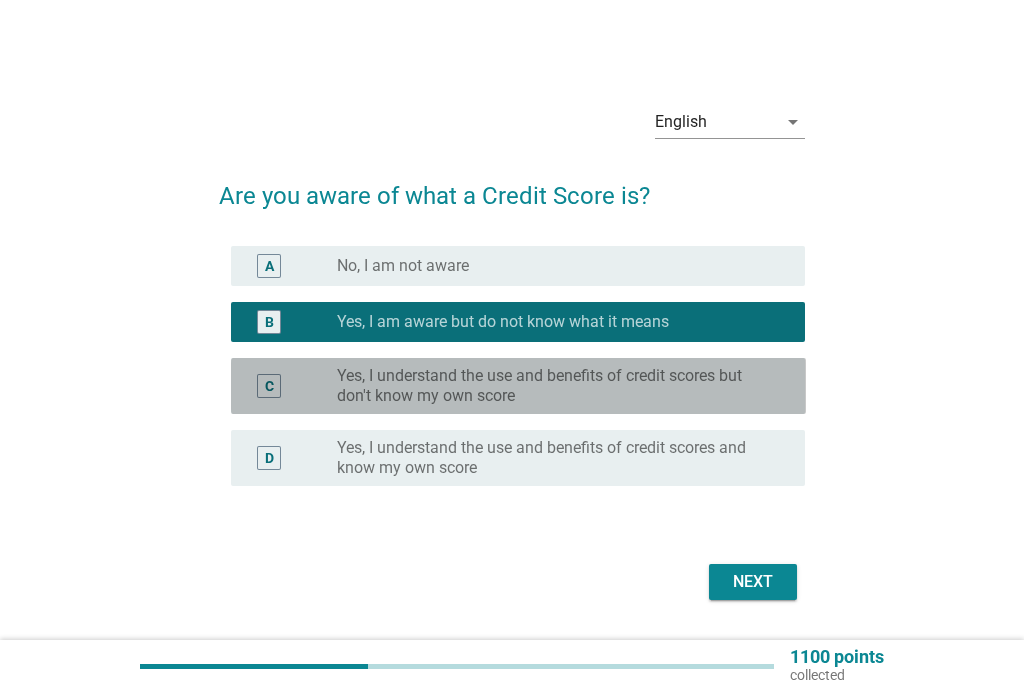 click on "Yes, I understand the use and benefits of credit scores but don't know my own score" at bounding box center (555, 386) 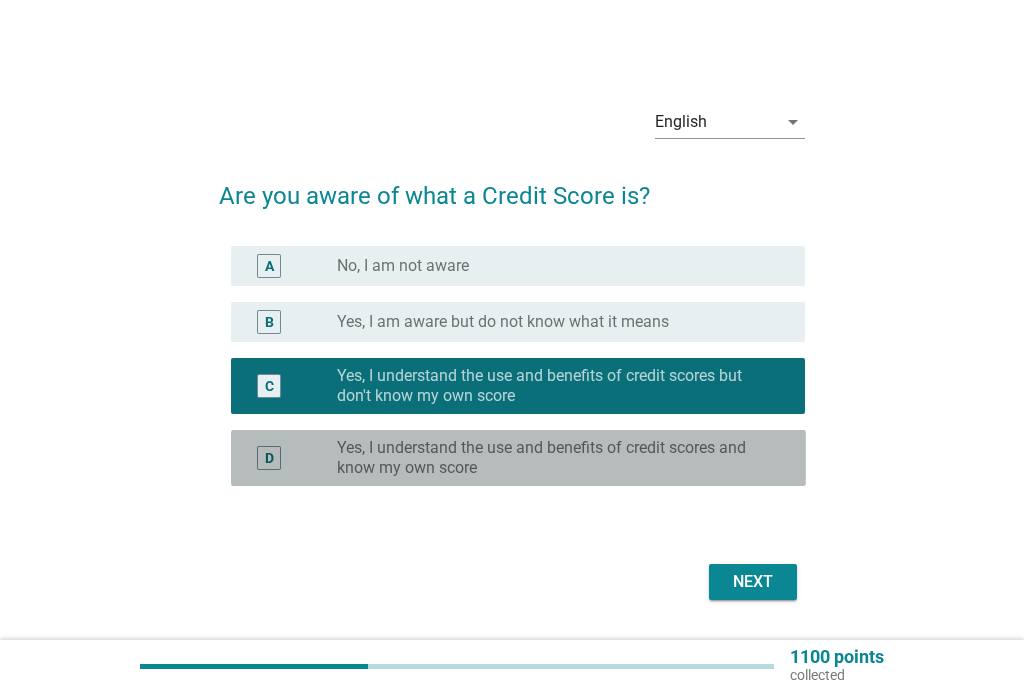 click on "Yes, I understand the use and benefits of credit scores and know my own score" at bounding box center (555, 458) 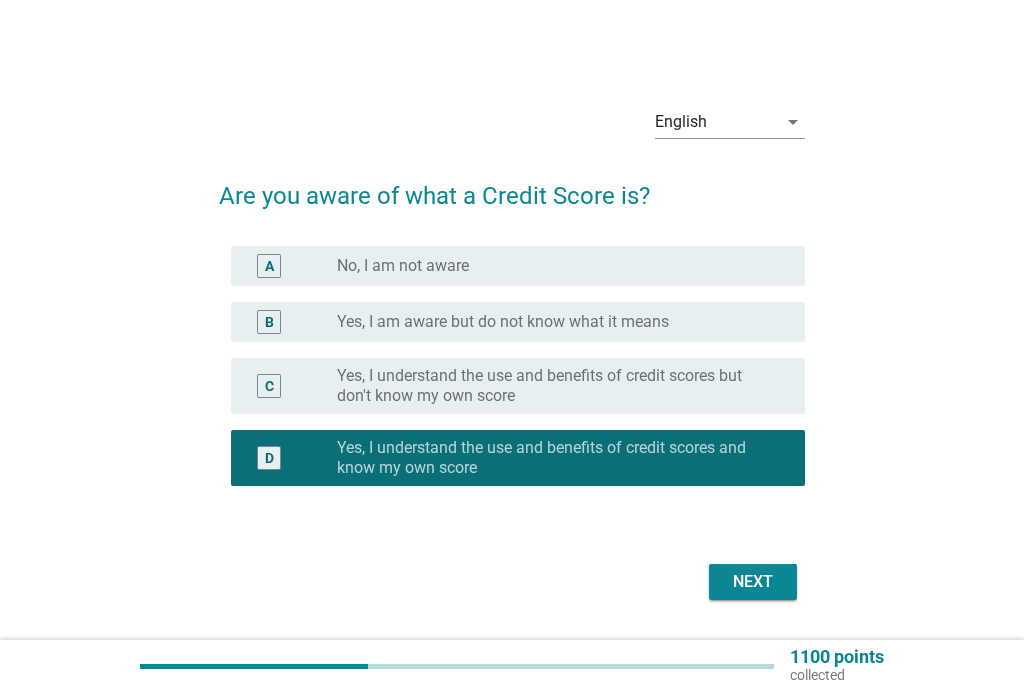 click on "Next" at bounding box center (753, 582) 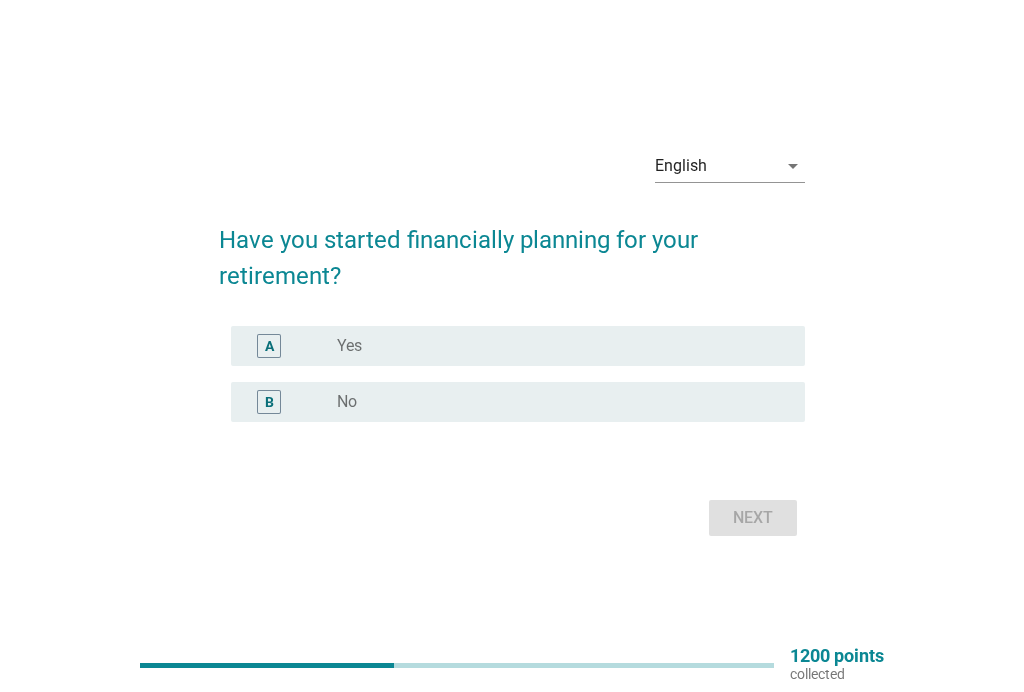 scroll, scrollTop: 8, scrollLeft: 0, axis: vertical 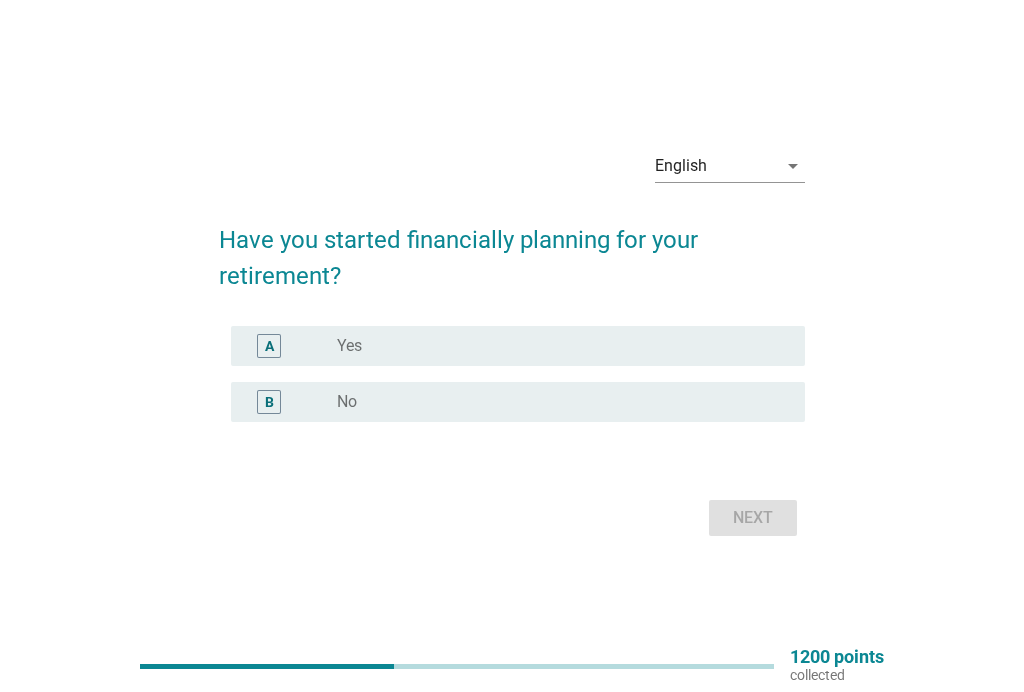 click on "radio_button_unchecked Yes" at bounding box center (555, 346) 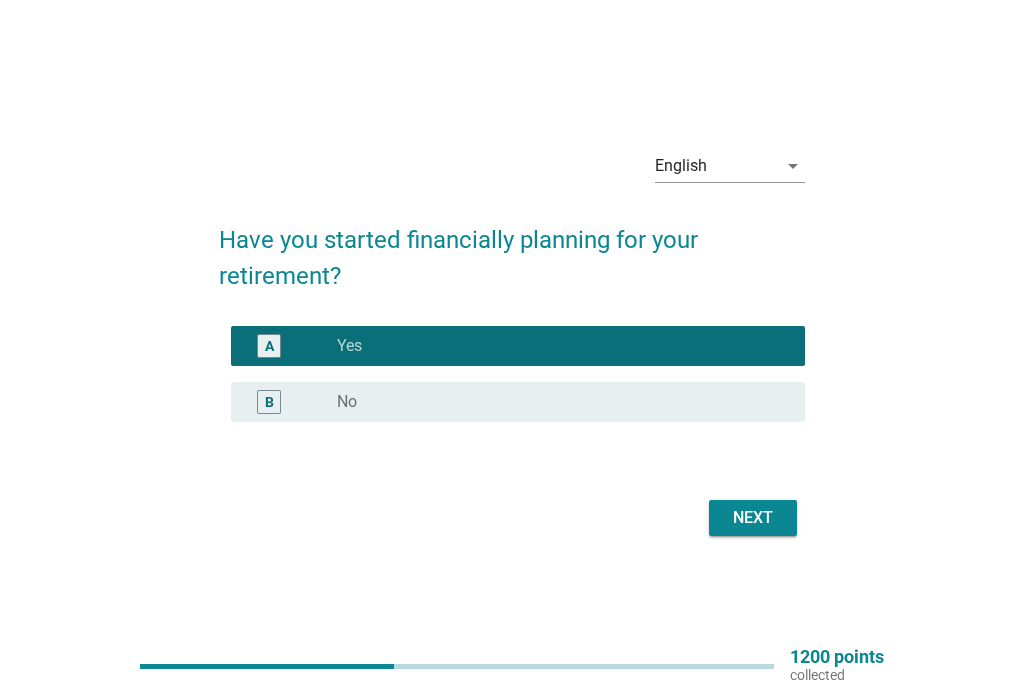 click on "Next" at bounding box center [753, 518] 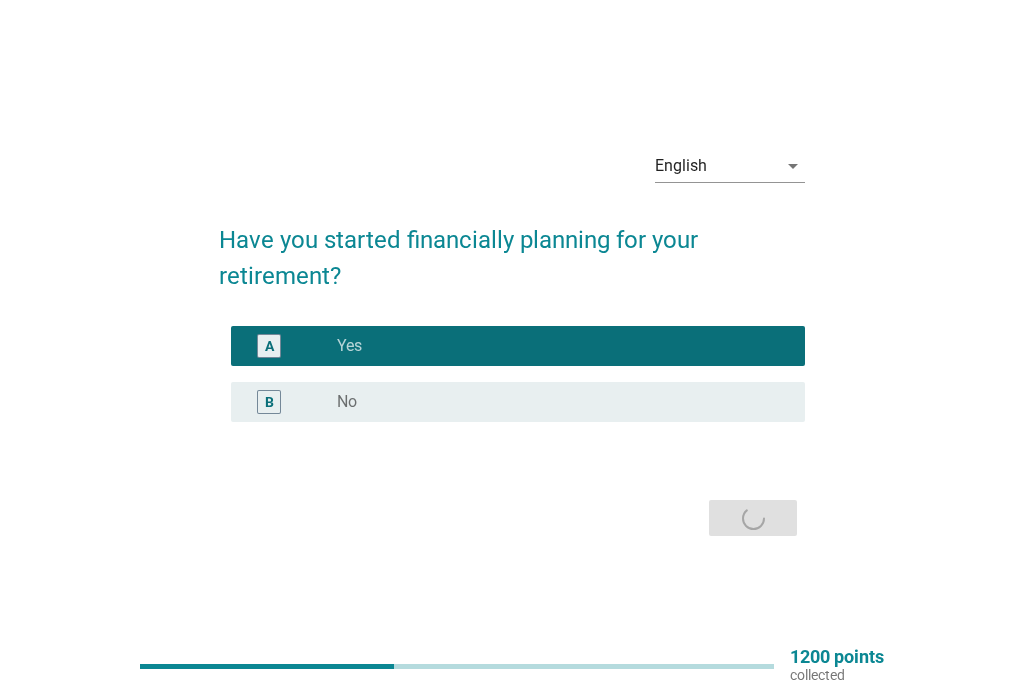 scroll, scrollTop: 0, scrollLeft: 0, axis: both 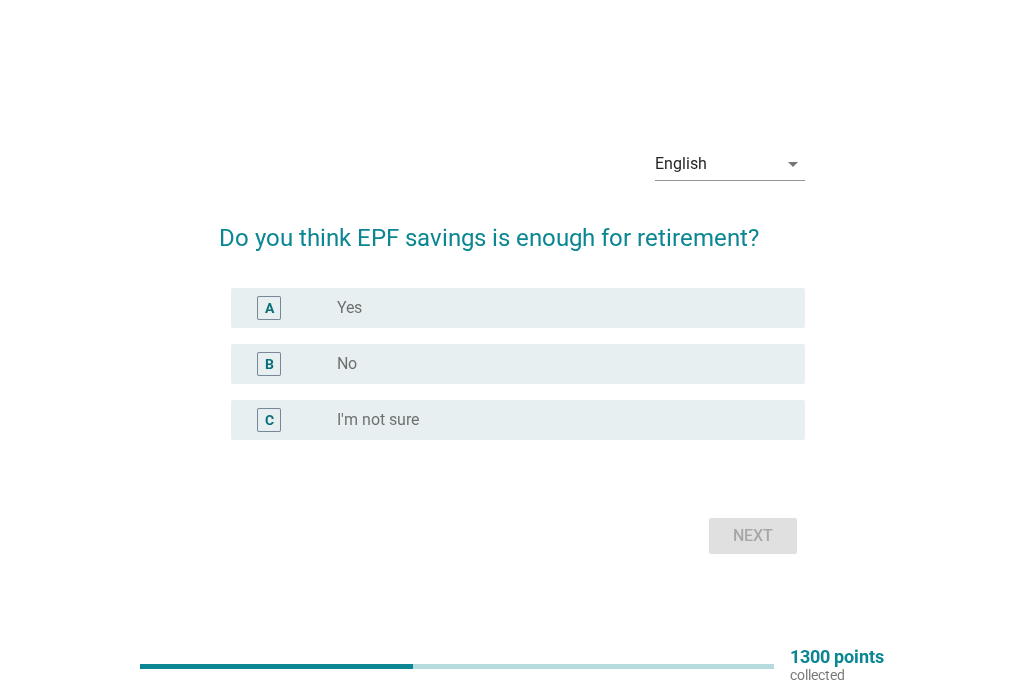 click on "radio_button_unchecked No" at bounding box center (555, 364) 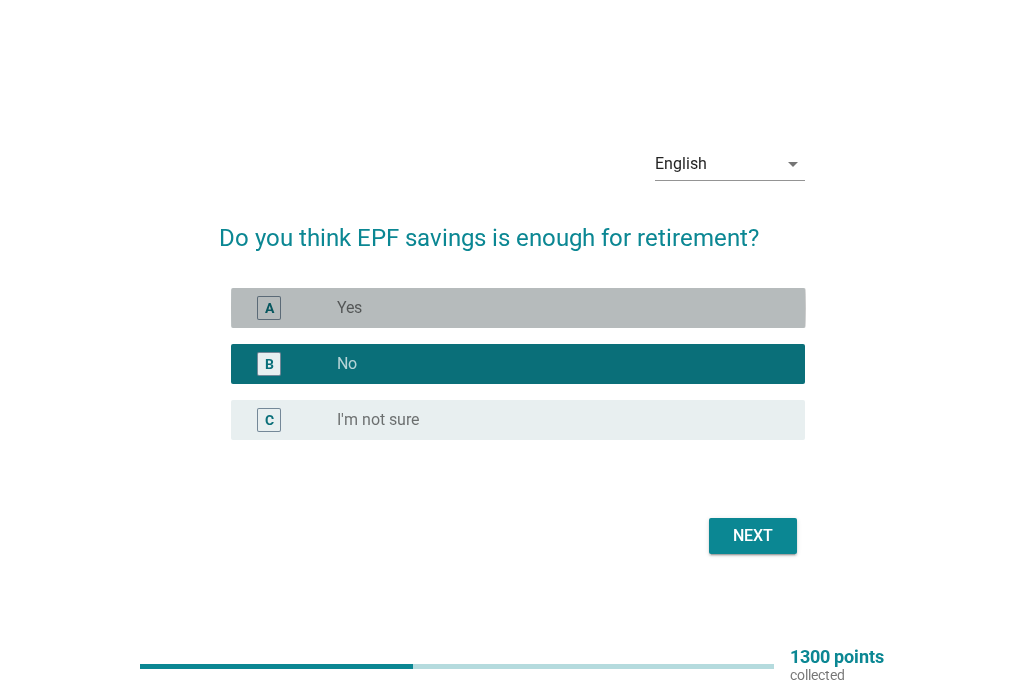click on "radio_button_unchecked Yes" at bounding box center [555, 308] 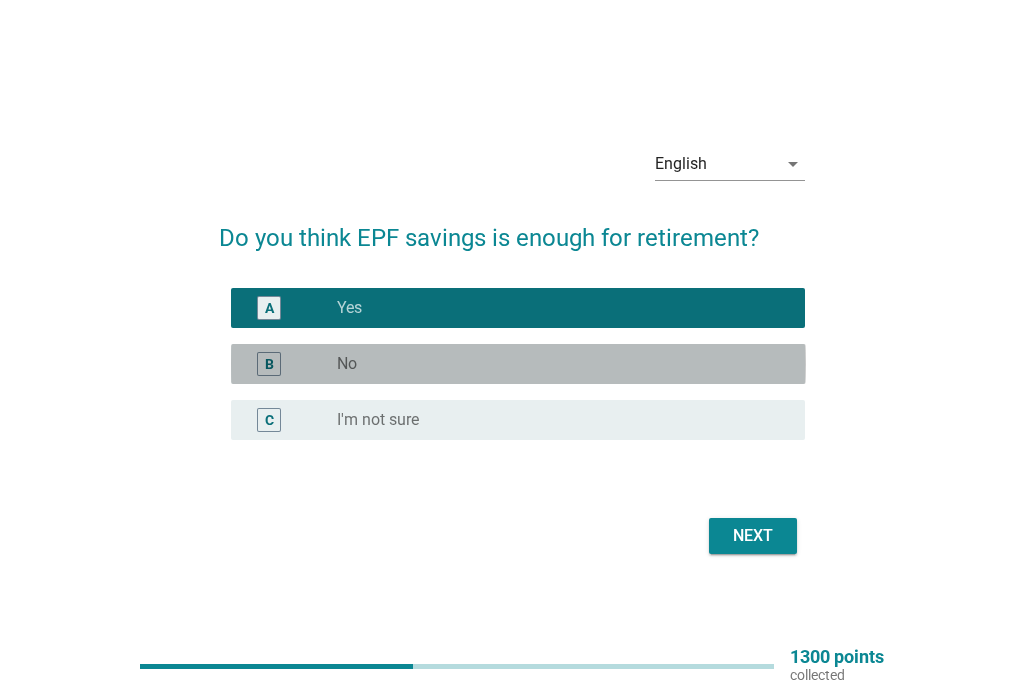 click on "radio_button_unchecked No" at bounding box center (555, 364) 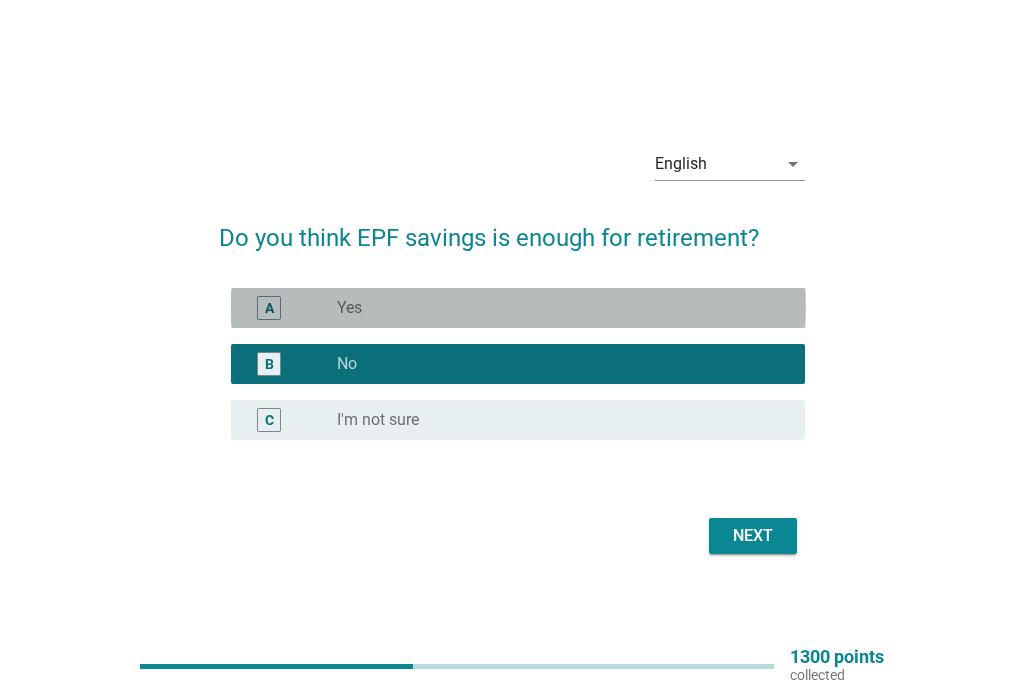 click on "A     radio_button_unchecked Yes" at bounding box center (518, 308) 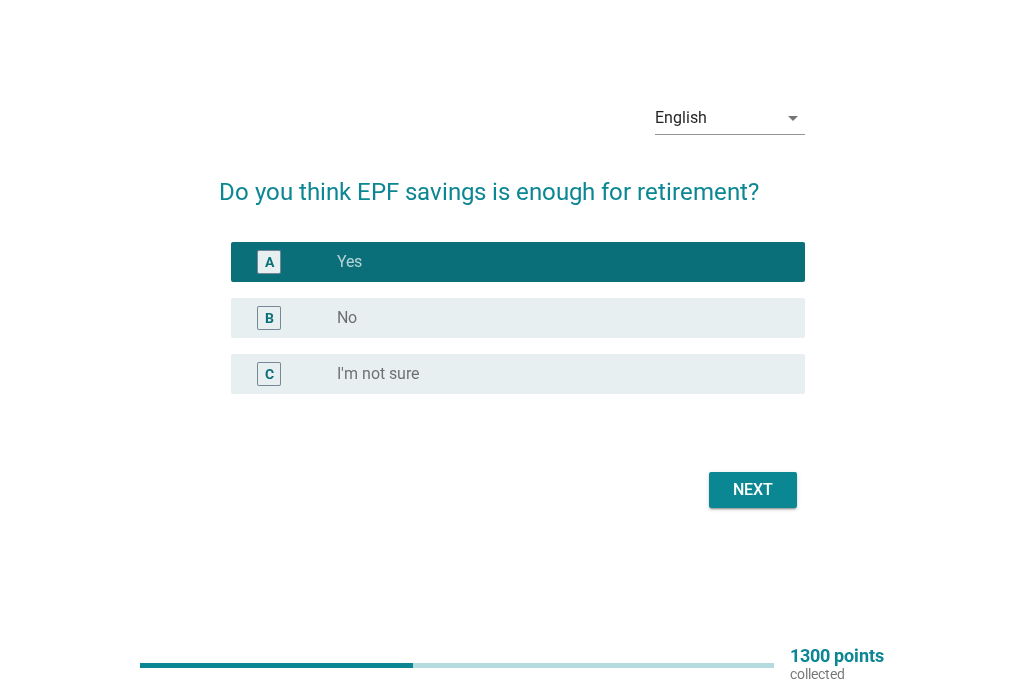 scroll, scrollTop: 40, scrollLeft: 0, axis: vertical 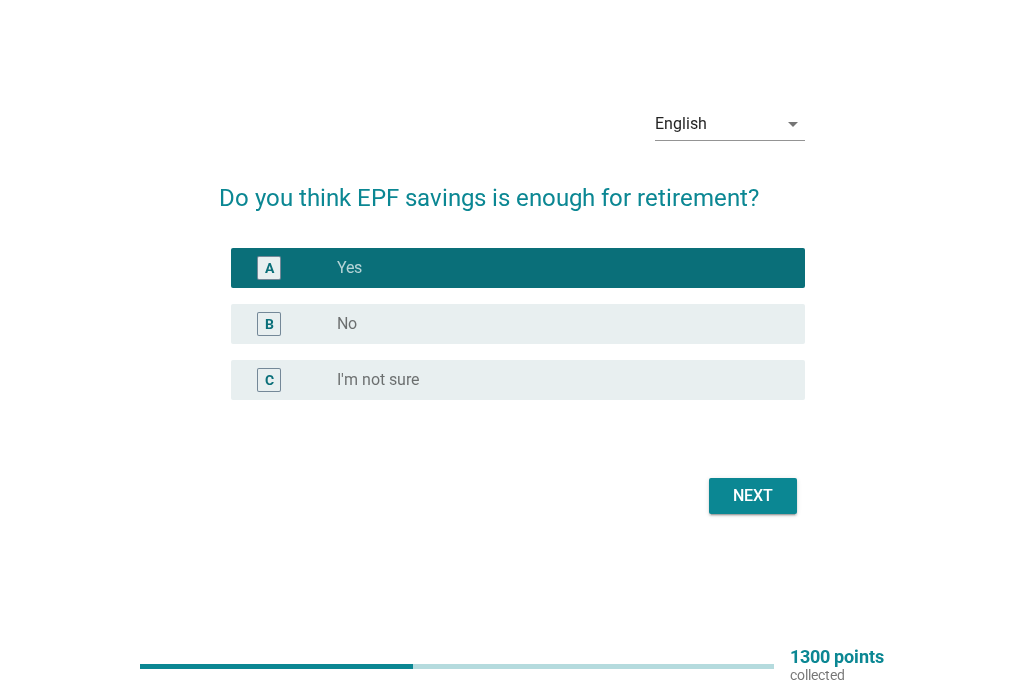 click on "Next" at bounding box center (753, 496) 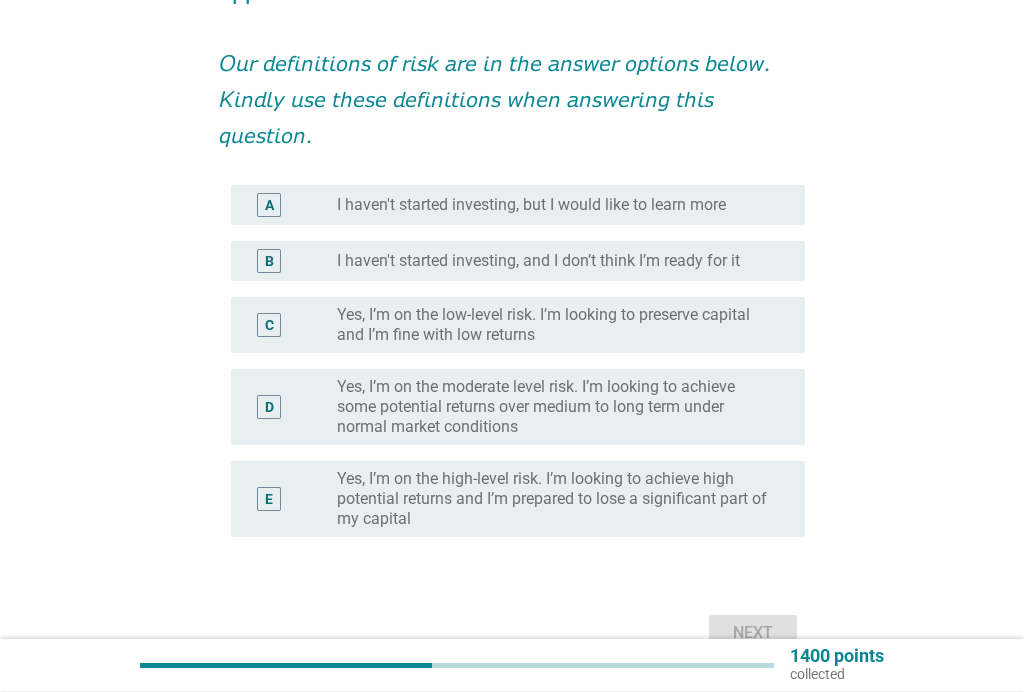 scroll, scrollTop: 241, scrollLeft: 0, axis: vertical 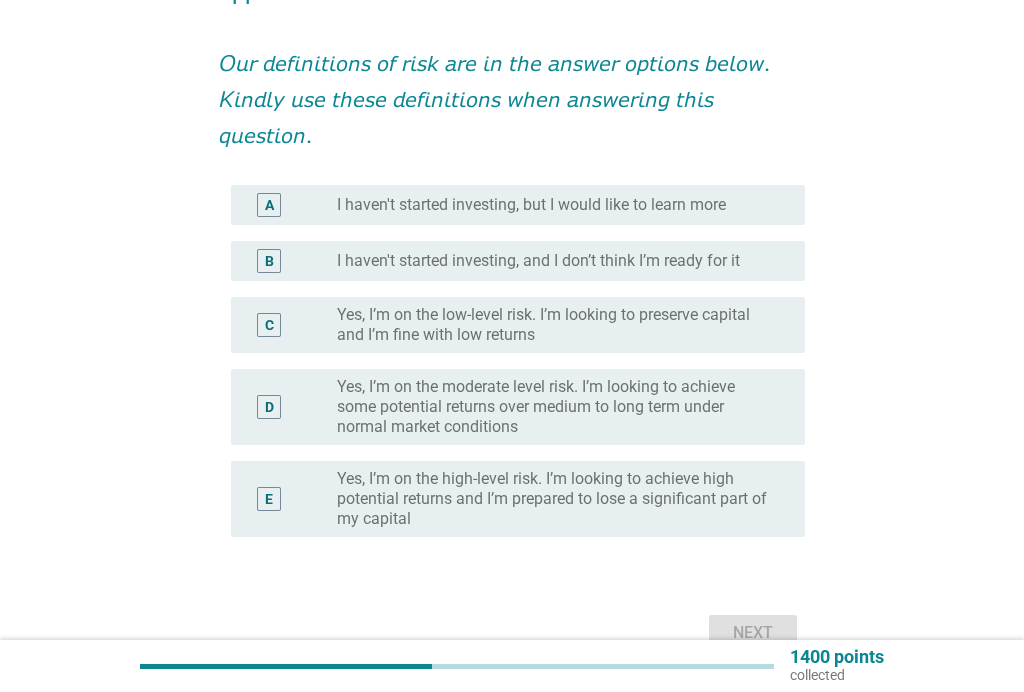 click on "Yes, I’m on the low-level risk. I’m looking to preserve capital and I’m fine with low returns" at bounding box center (555, 325) 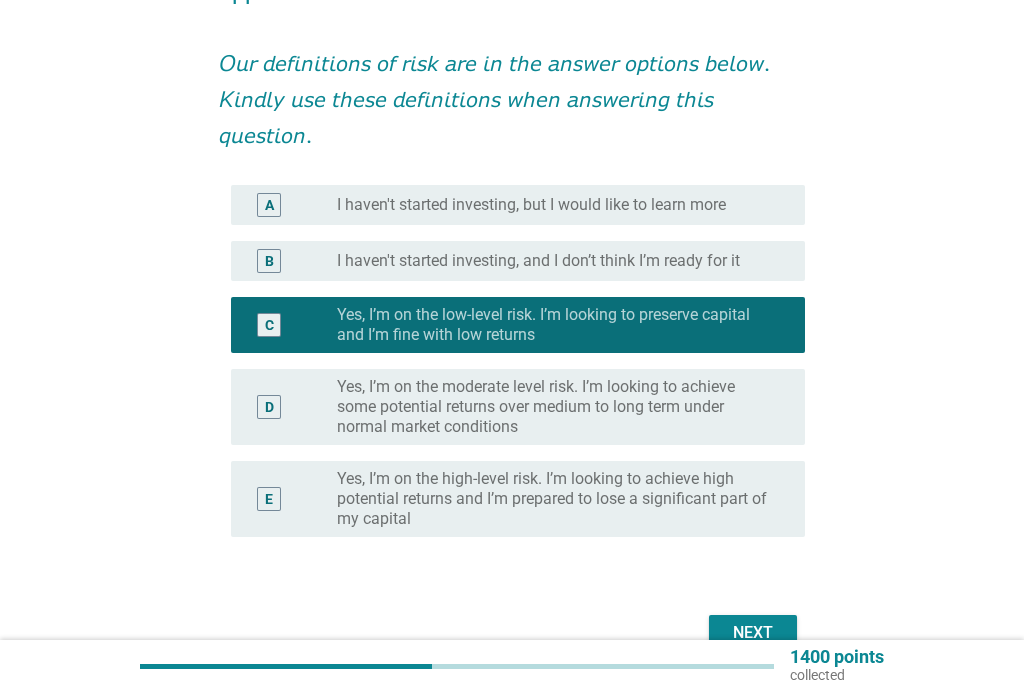 click on "Next" at bounding box center (753, 633) 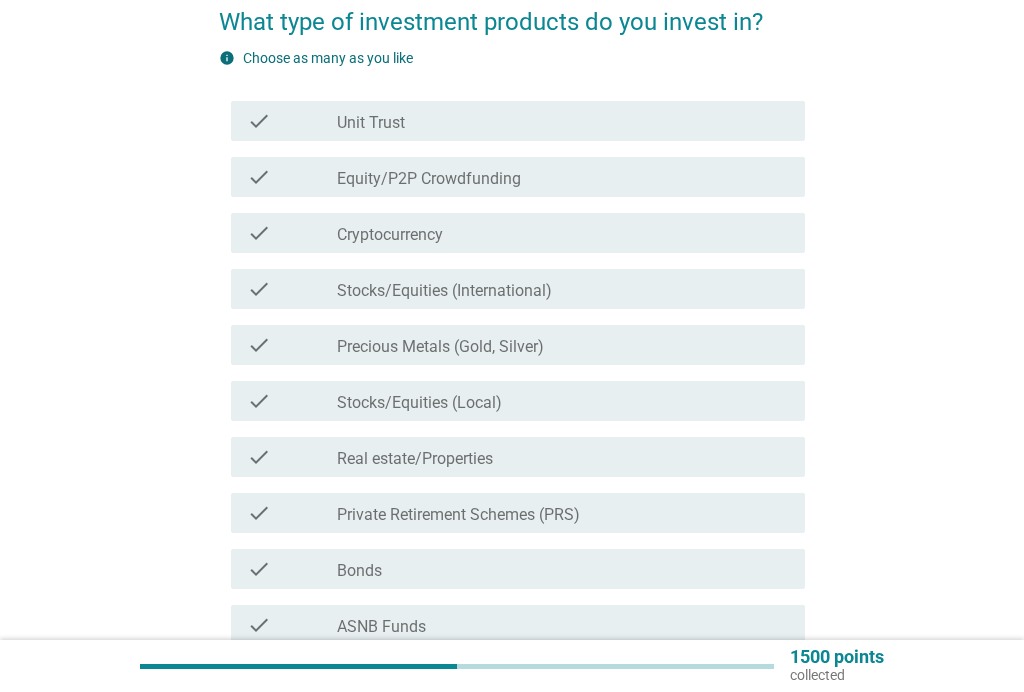 scroll, scrollTop: 181, scrollLeft: 0, axis: vertical 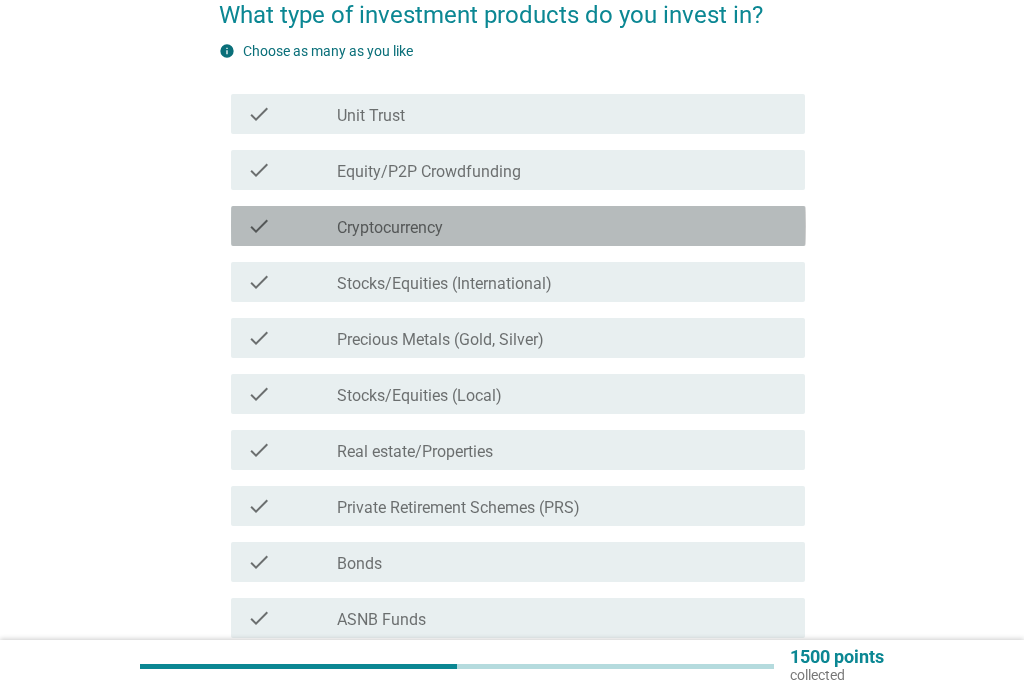 click on "Cryptocurrency" at bounding box center (390, 228) 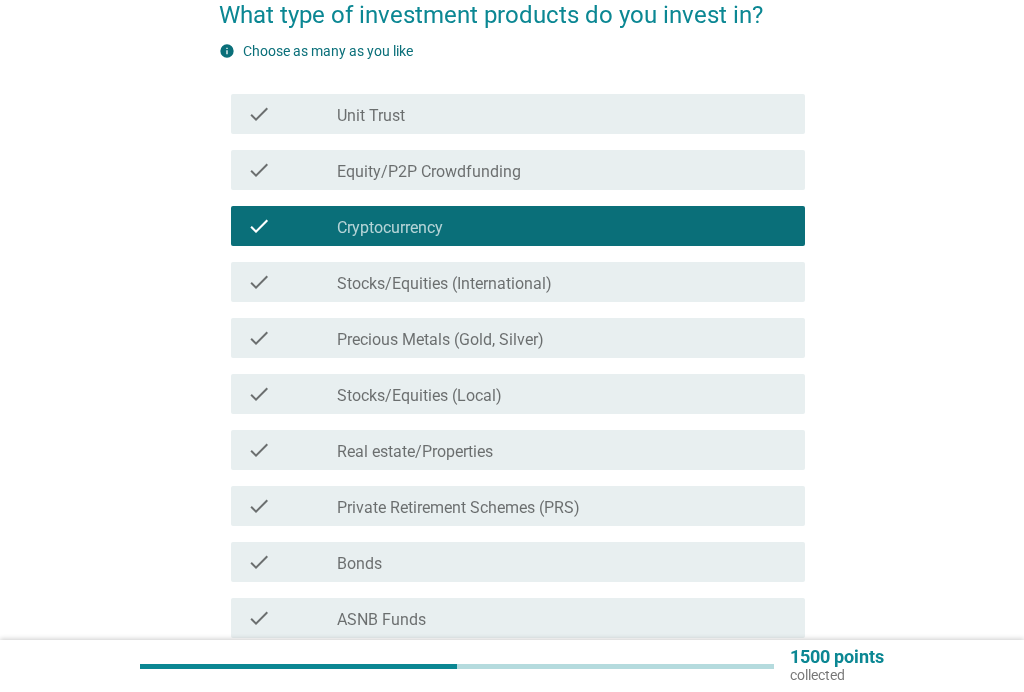 click on "Stocks/Equities (International)" at bounding box center (444, 284) 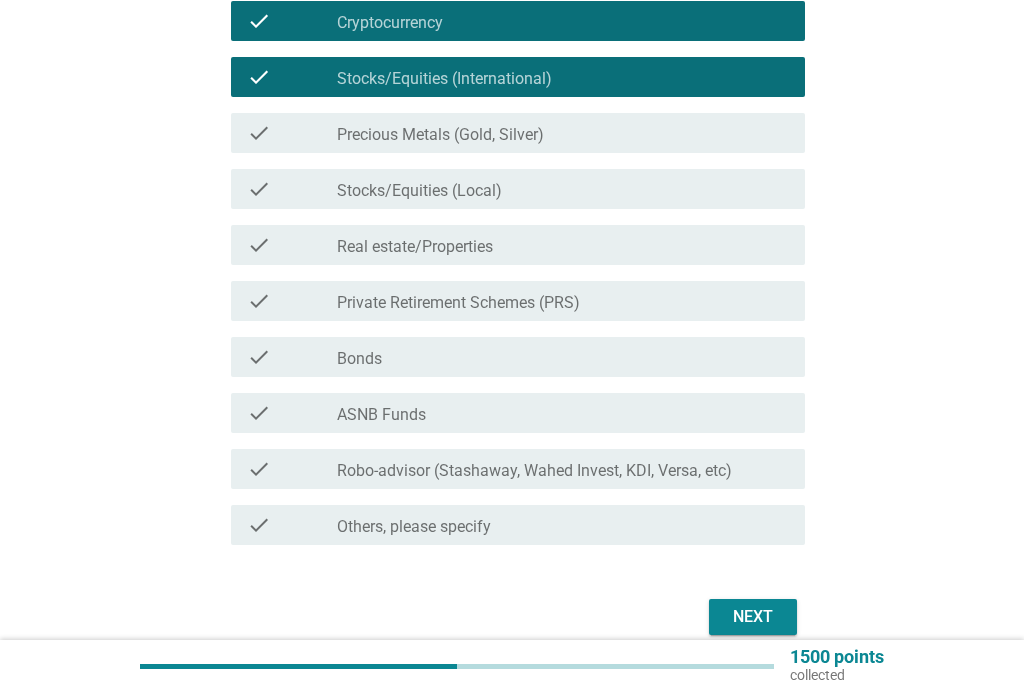 scroll, scrollTop: 477, scrollLeft: 0, axis: vertical 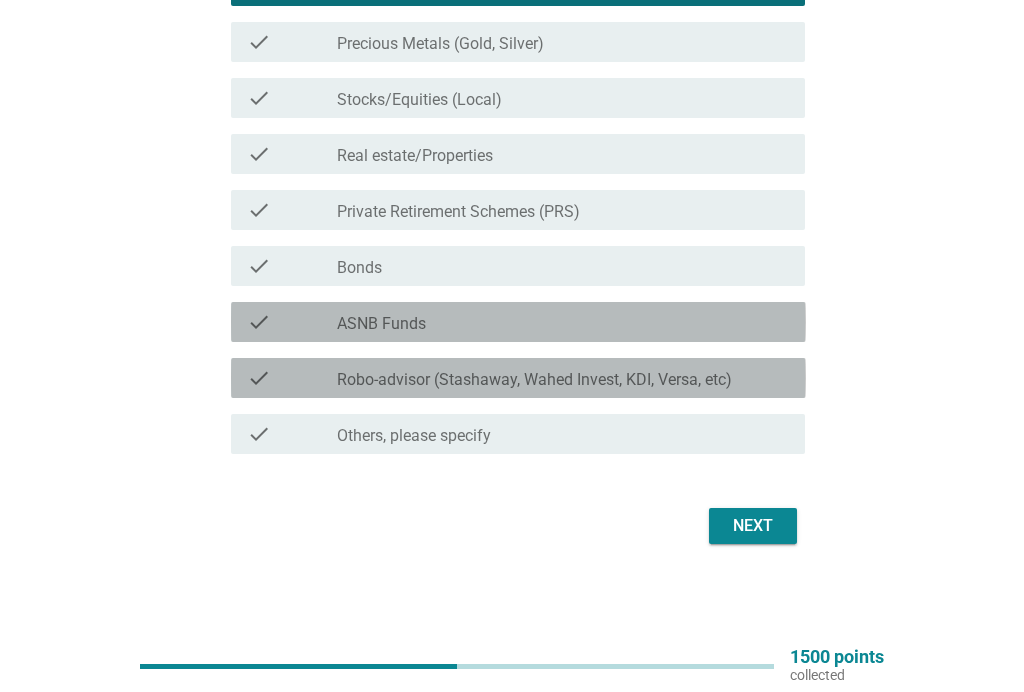 click on "check     check_box_outline_blank ASNB Funds" at bounding box center (518, 322) 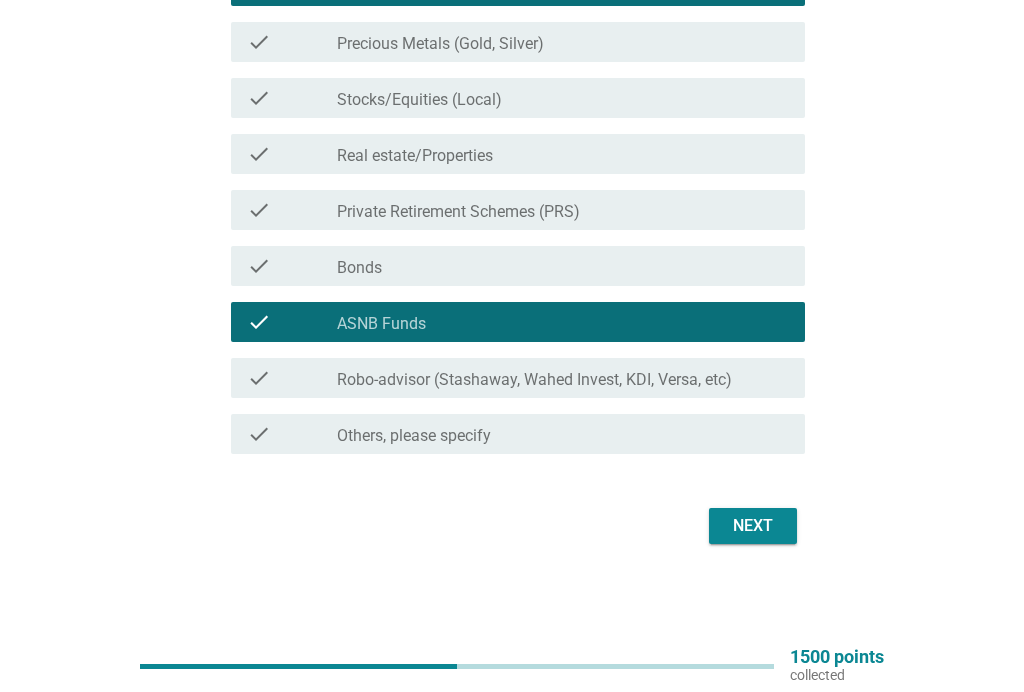 click on "English arrow_drop_down   What type of investment products do you invest in?     info   Choose as many as you like   check     check_box_outline_blank Unit Trust   check     check_box_outline_blank Equity/P2P Crowdfunding   check     check_box Cryptocurrency   check     check_box Stocks/Equities (International)   check     check_box_outline_blank Precious Metals (Gold, Silver)   check     check_box_outline_blank Stocks/Equities (Local)   check     check_box_outline_blank Real estate/Properties   check     check_box_outline_blank Private Retirement Schemes (PRS)   check     check_box_outline_blank Bonds   check     check_box_outline_blank ASNB Funds   check     check_box_outline_blank Robo-advisor ([COMPANY], [COMPANY], [COMPANY], [COMPANY], etc)   check     check_box_outline_blank Others, please specify       Next" at bounding box center (512, 81) 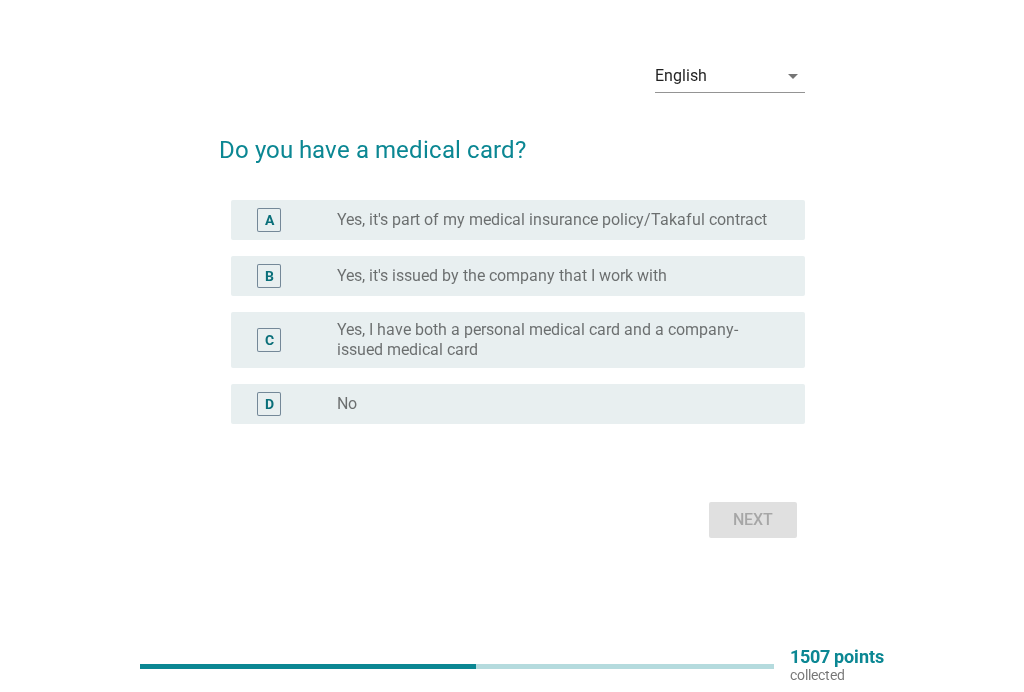 scroll, scrollTop: 0, scrollLeft: 0, axis: both 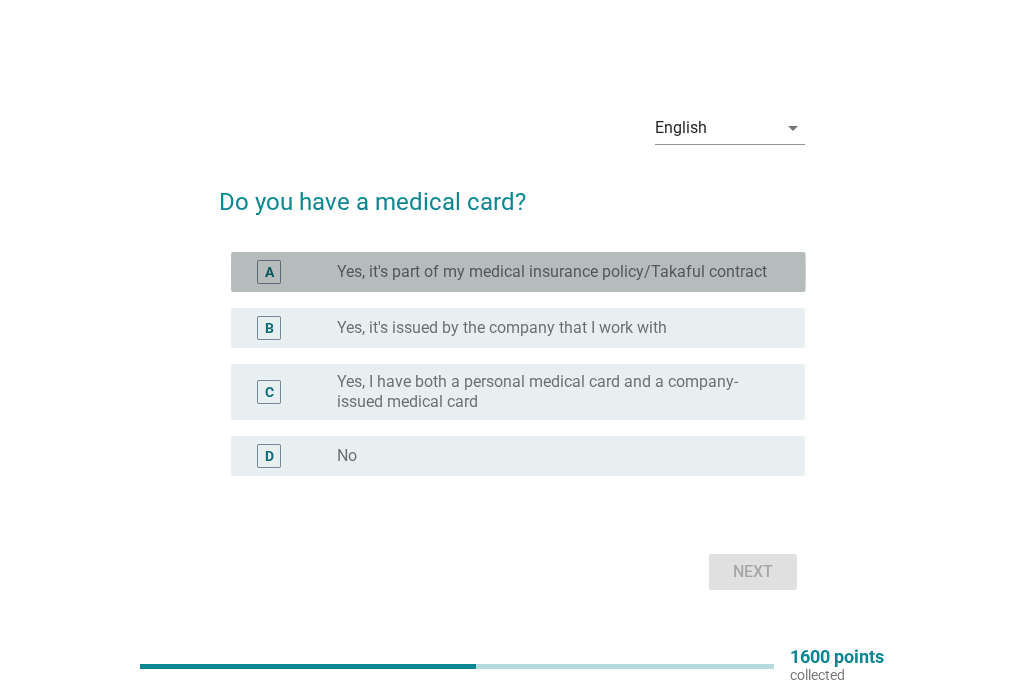 click on "A     radio_button_unchecked Yes, it's part of my medical insurance policy/Takaful contract" at bounding box center [518, 272] 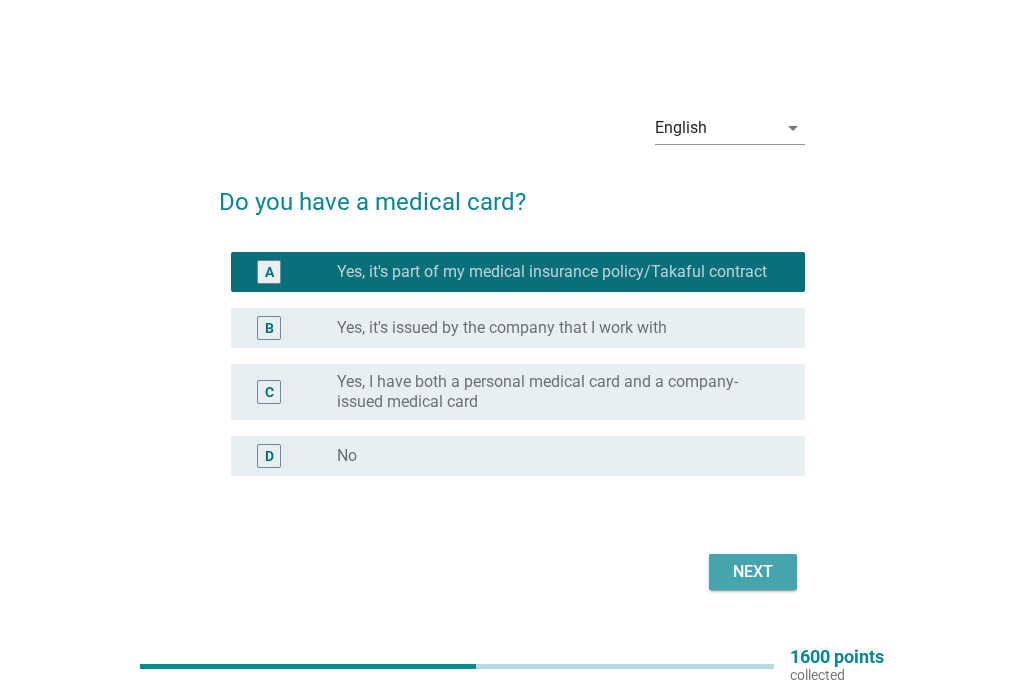 click on "Next" at bounding box center [753, 572] 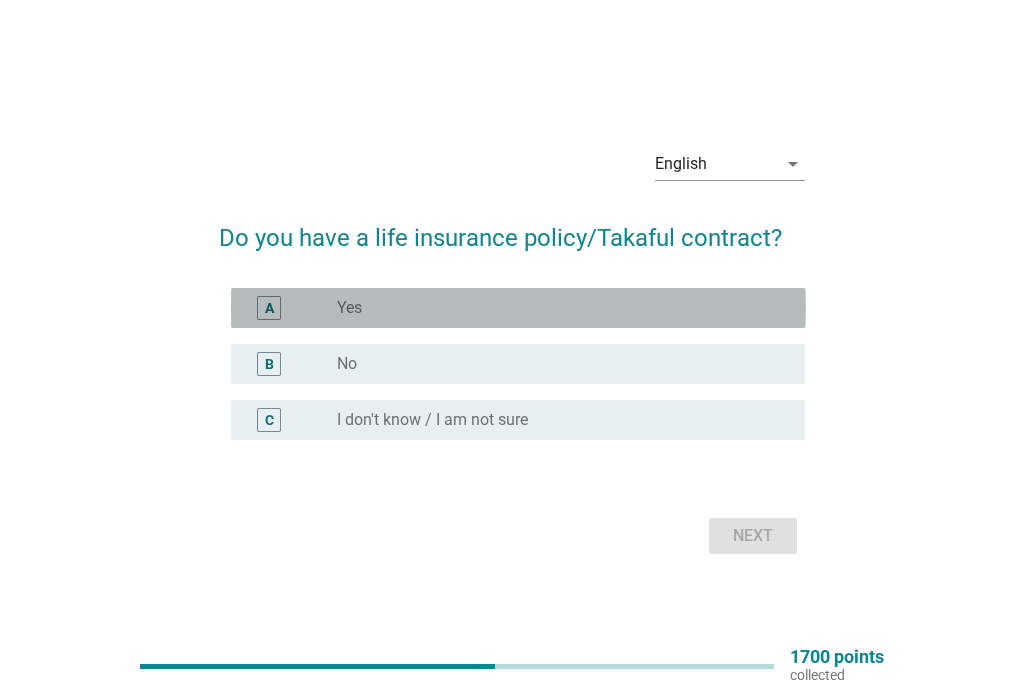 click on "radio_button_unchecked Yes" at bounding box center [555, 308] 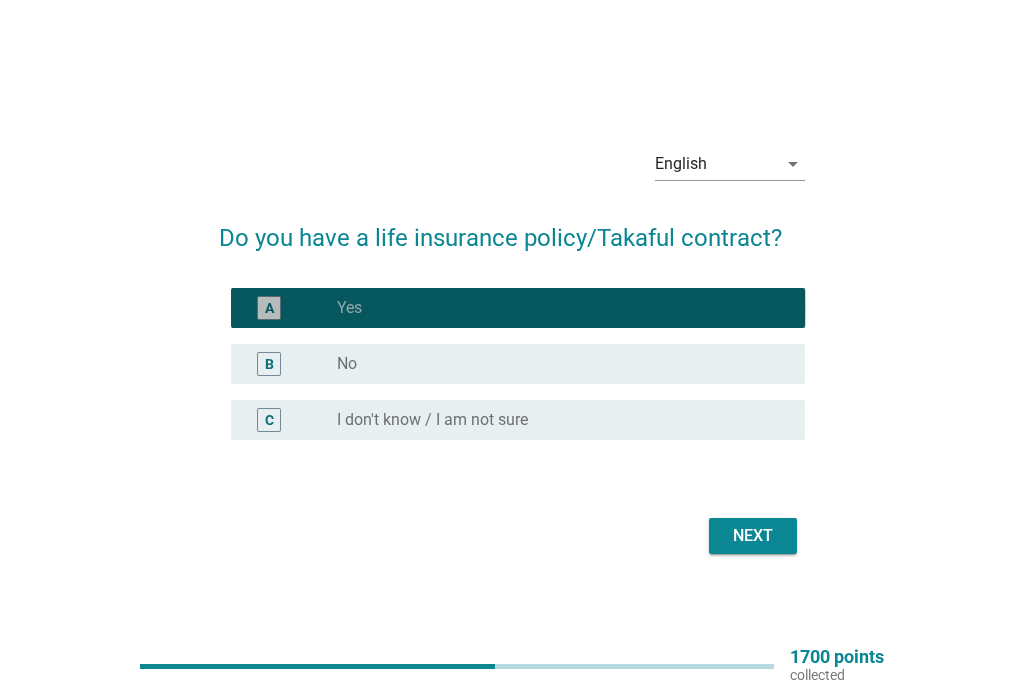 click on "Next" at bounding box center [753, 536] 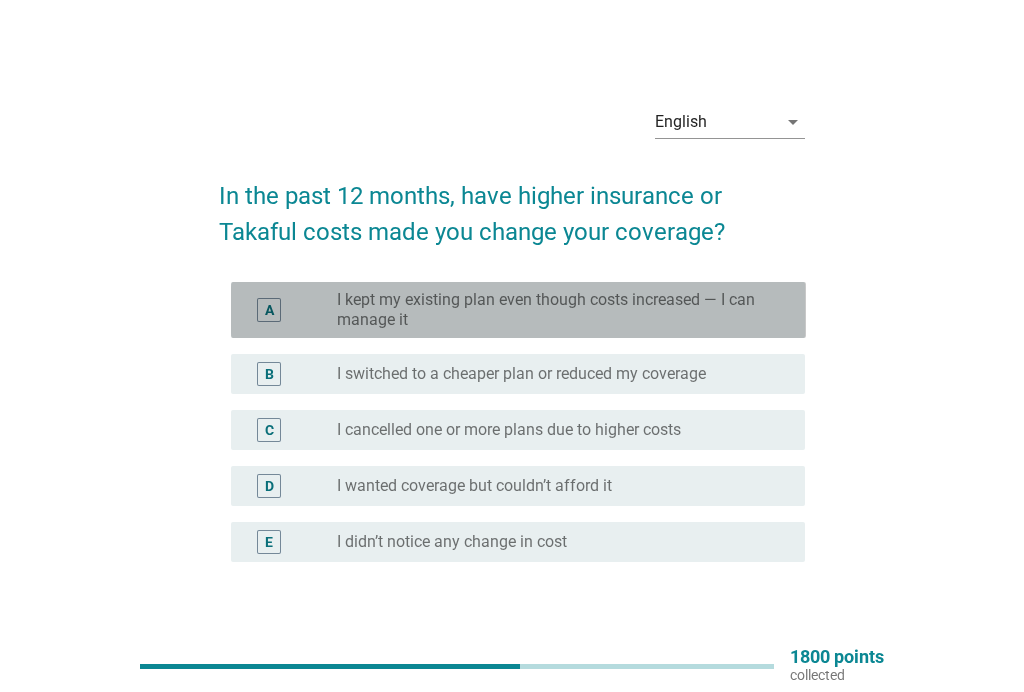 click on "I kept my existing plan even though costs increased — I can manage it" at bounding box center (555, 310) 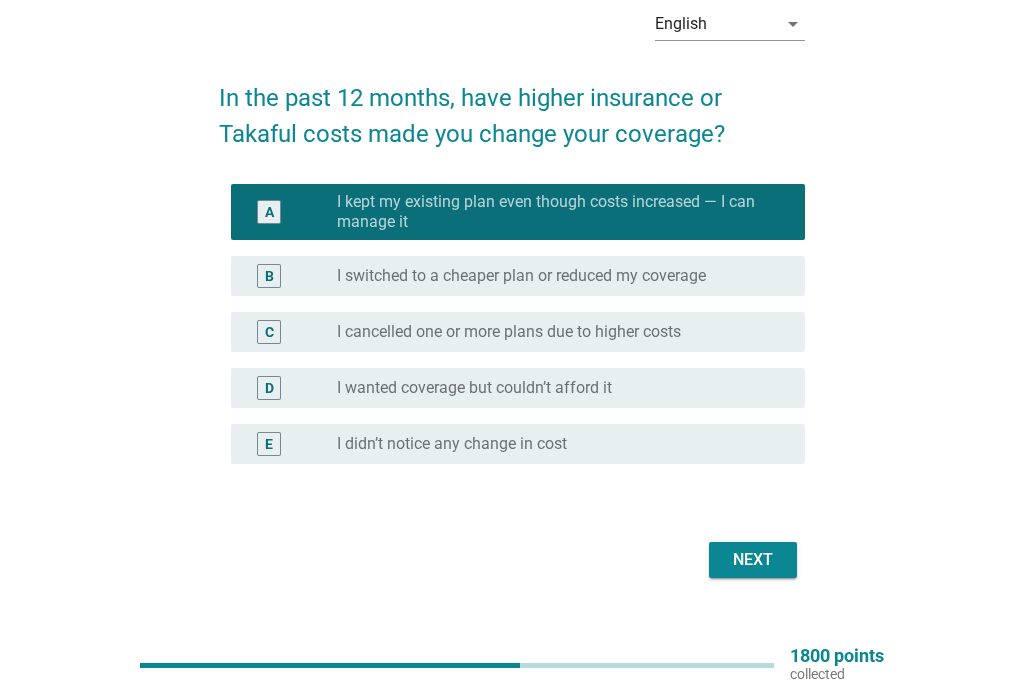 scroll, scrollTop: 101, scrollLeft: 0, axis: vertical 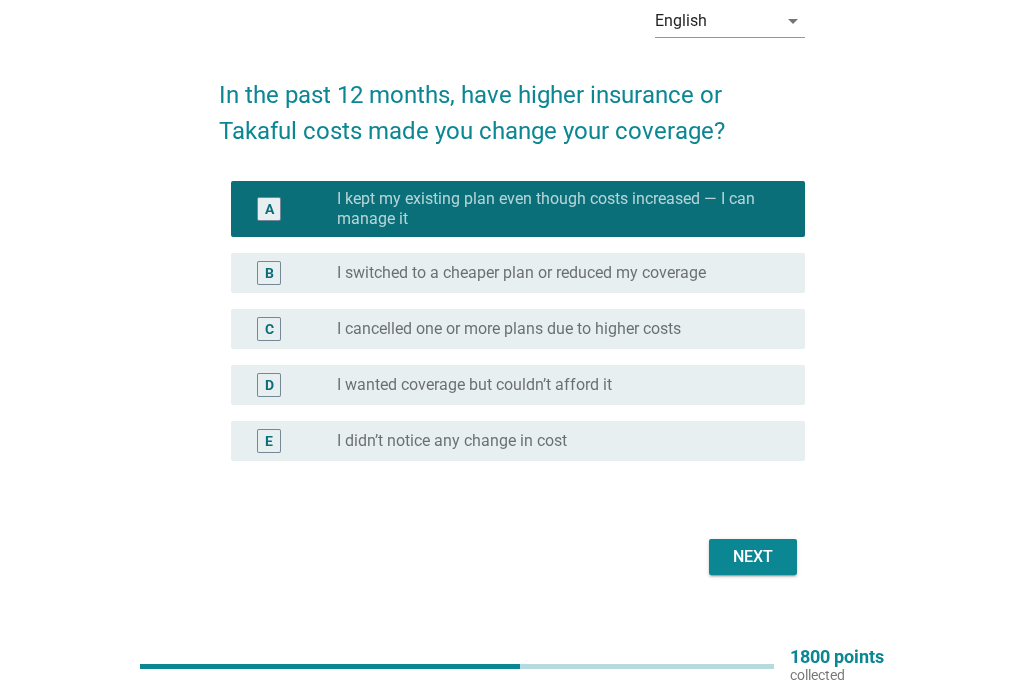 click on "Next" at bounding box center (753, 557) 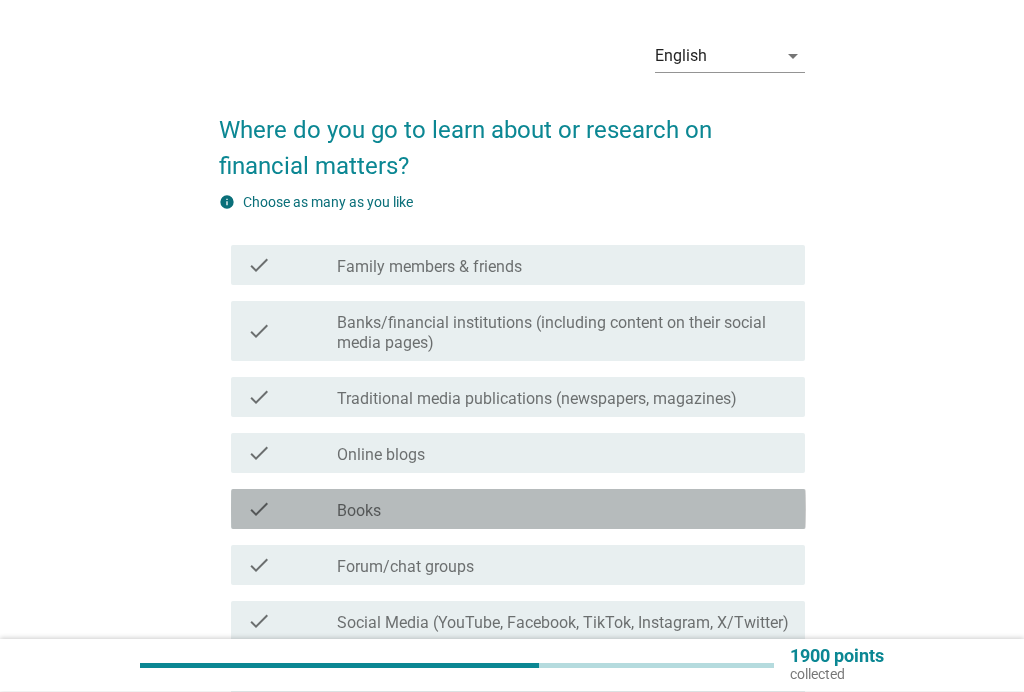 scroll, scrollTop: 67, scrollLeft: 0, axis: vertical 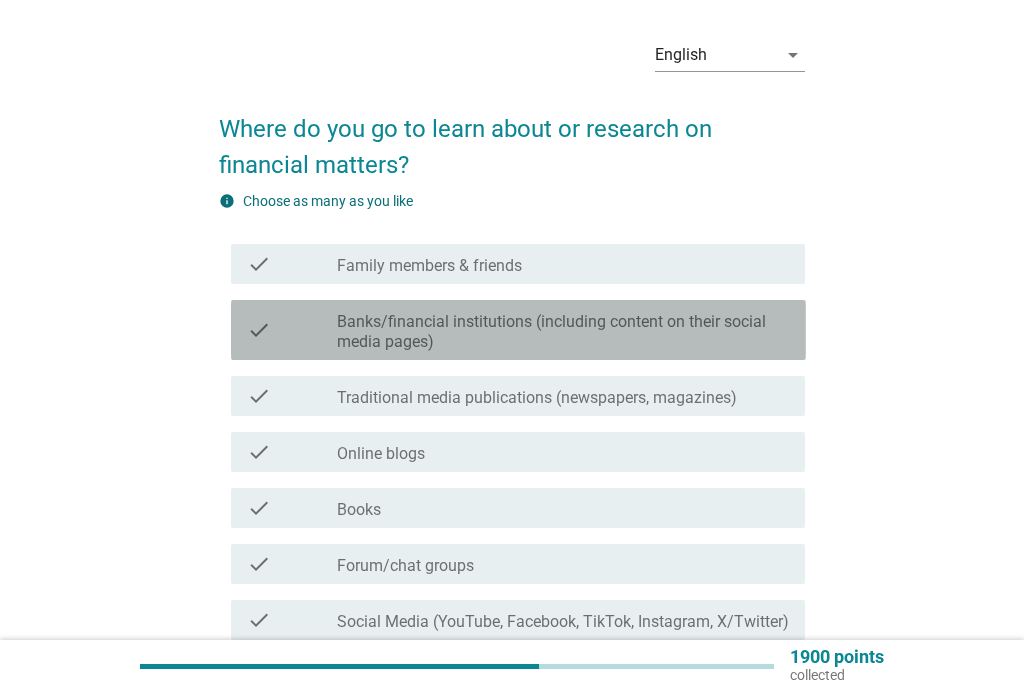 click on "Banks/financial institutions (including content on their social media pages)" at bounding box center (563, 332) 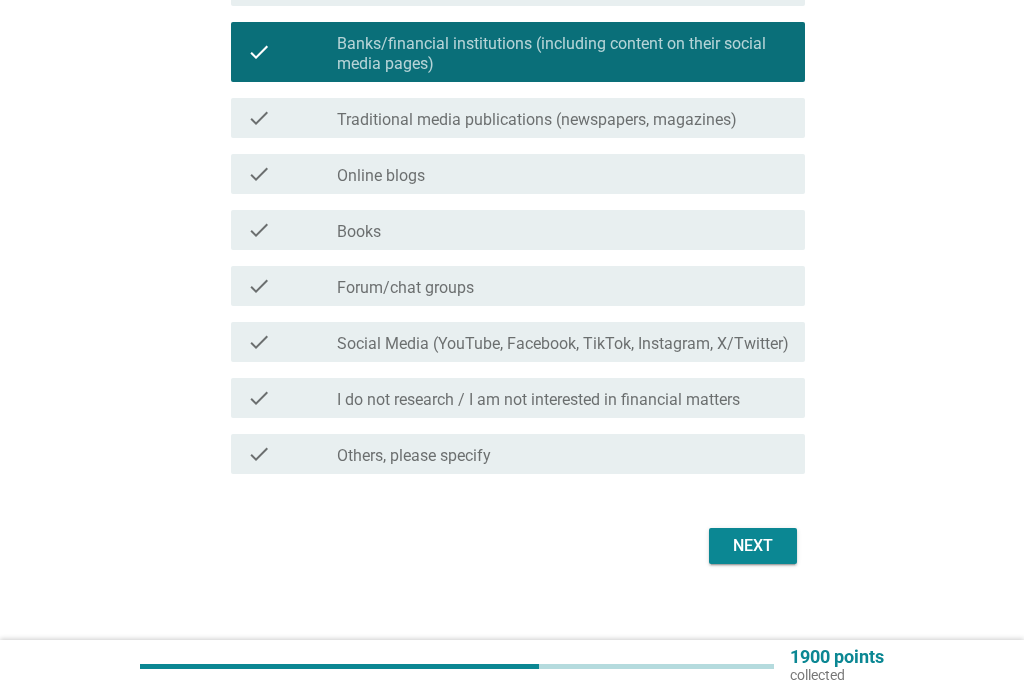 scroll, scrollTop: 346, scrollLeft: 0, axis: vertical 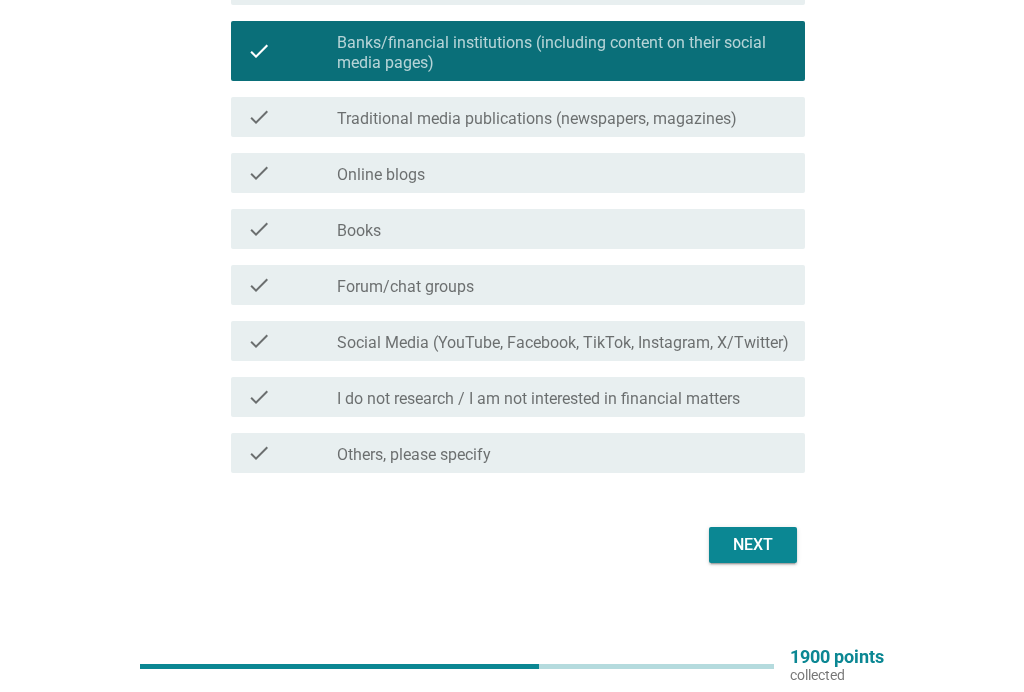 click on "Next" at bounding box center (753, 545) 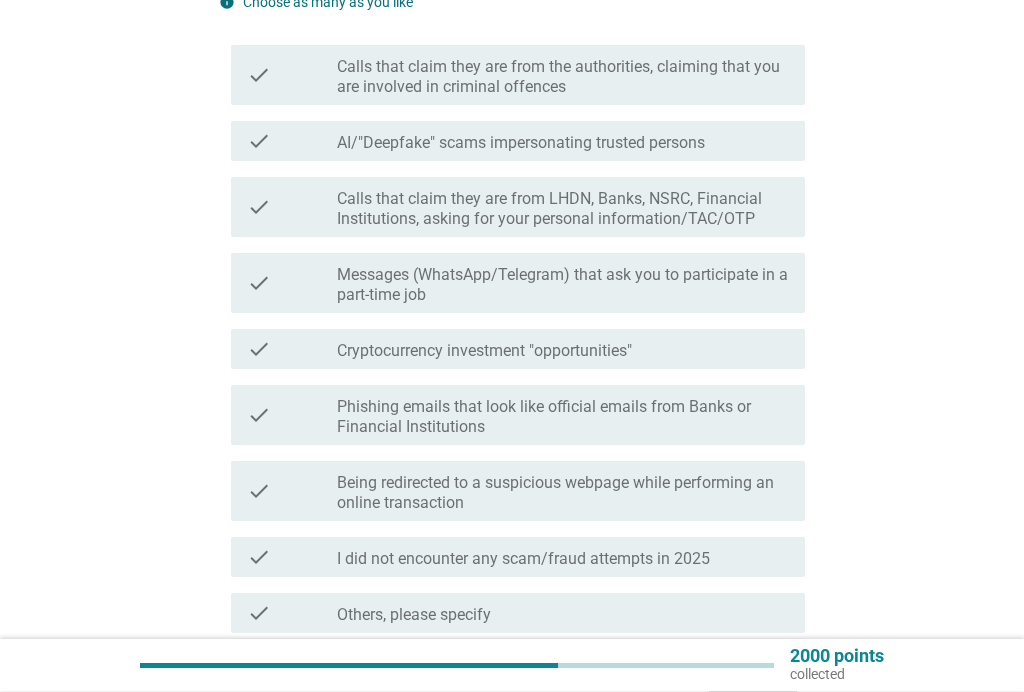 scroll, scrollTop: 266, scrollLeft: 0, axis: vertical 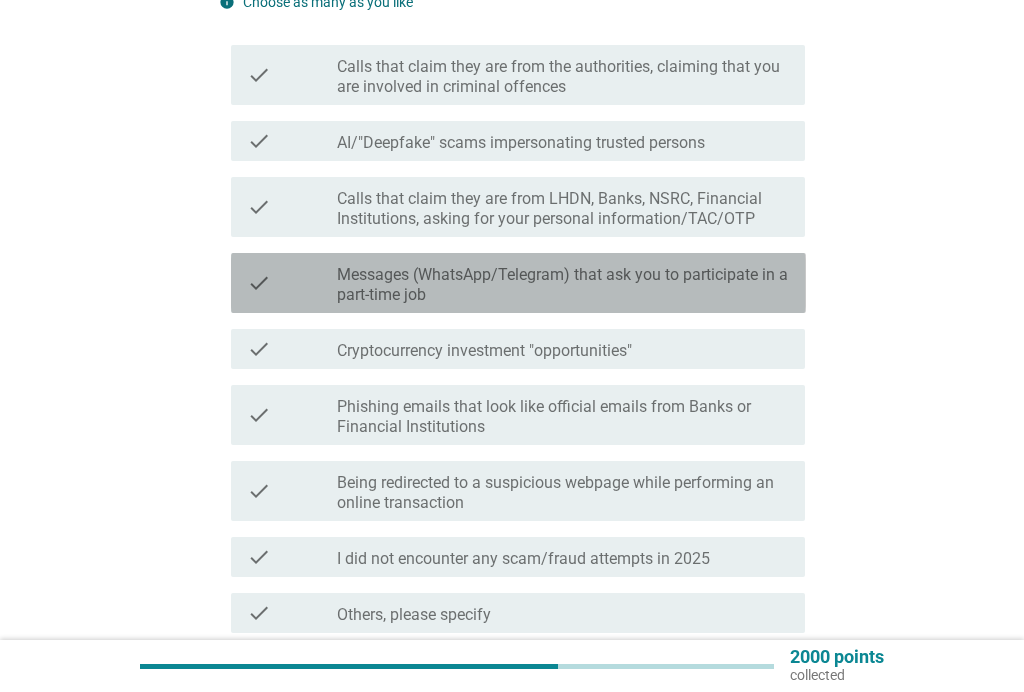 click on "Messages (WhatsApp/Telegram) that ask you to participate in a part-time job" at bounding box center [563, 285] 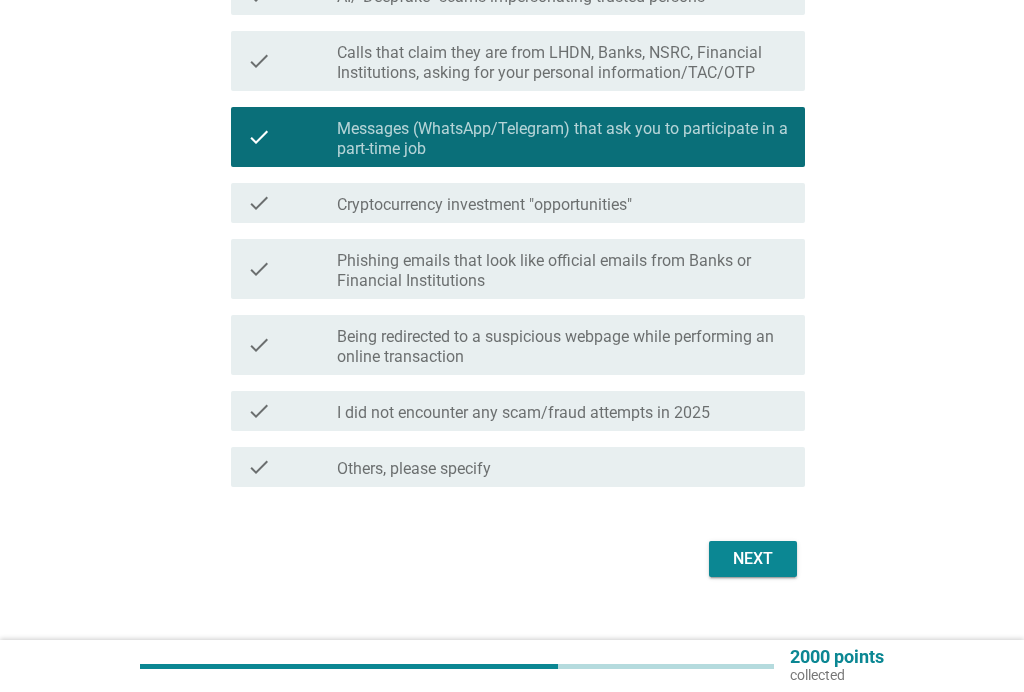 scroll, scrollTop: 417, scrollLeft: 0, axis: vertical 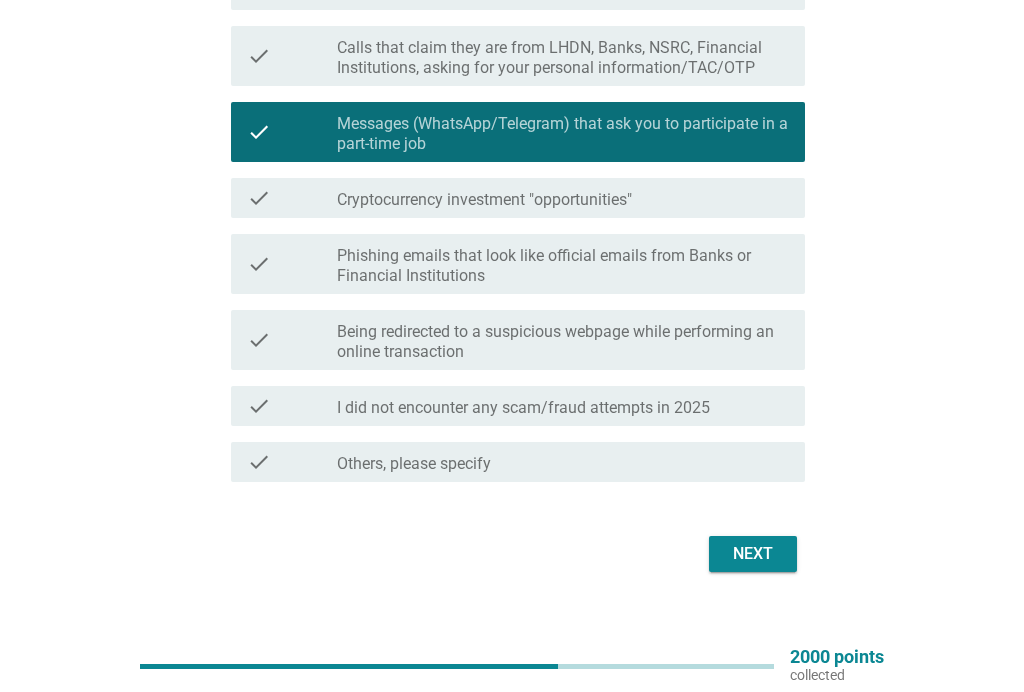 click on "Next" at bounding box center [753, 554] 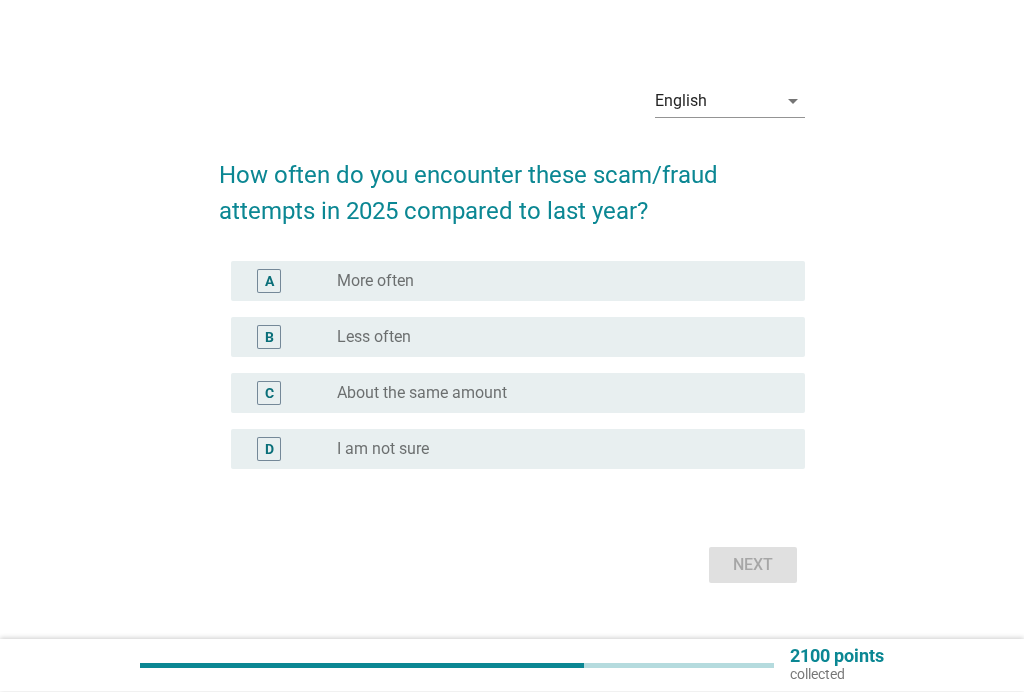 scroll, scrollTop: 60, scrollLeft: 0, axis: vertical 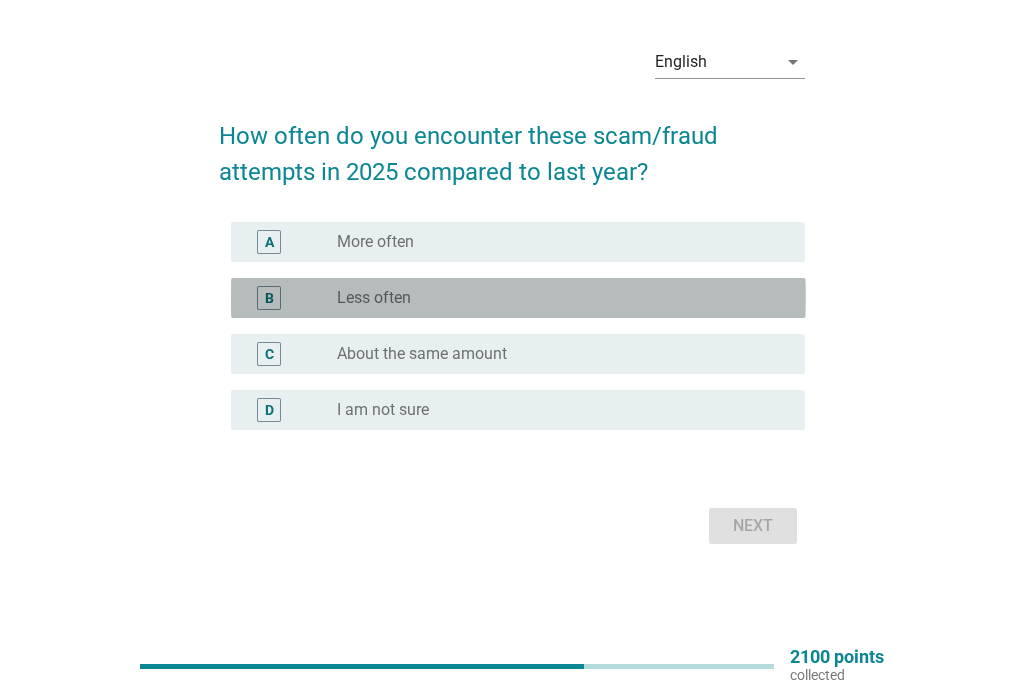 click on "radio_button_unchecked Less often" at bounding box center (563, 298) 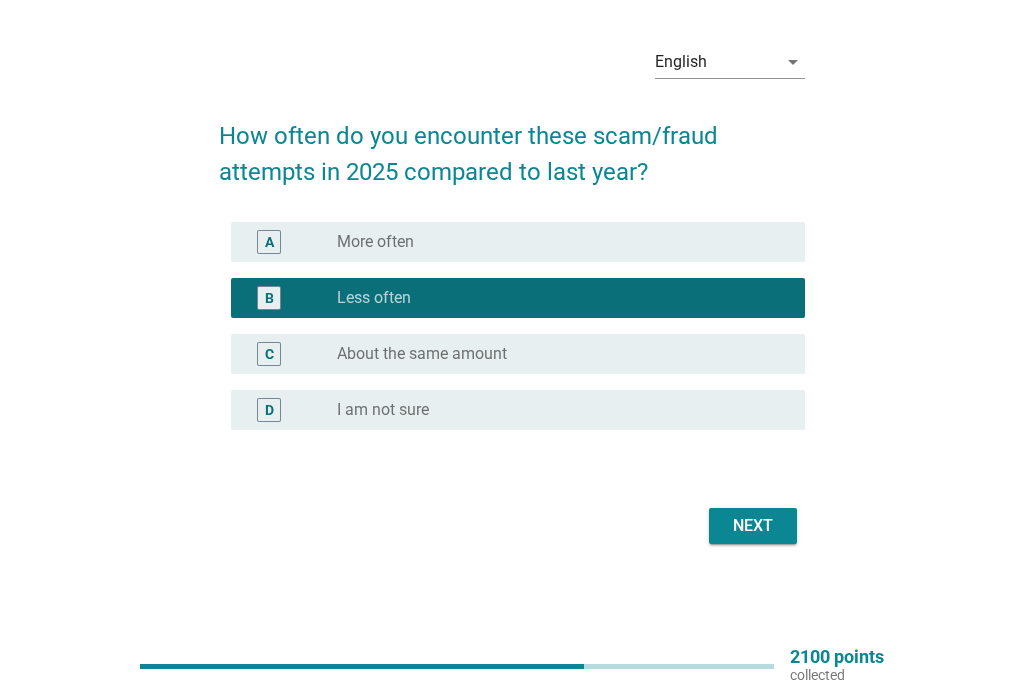 click on "Next" at bounding box center (753, 526) 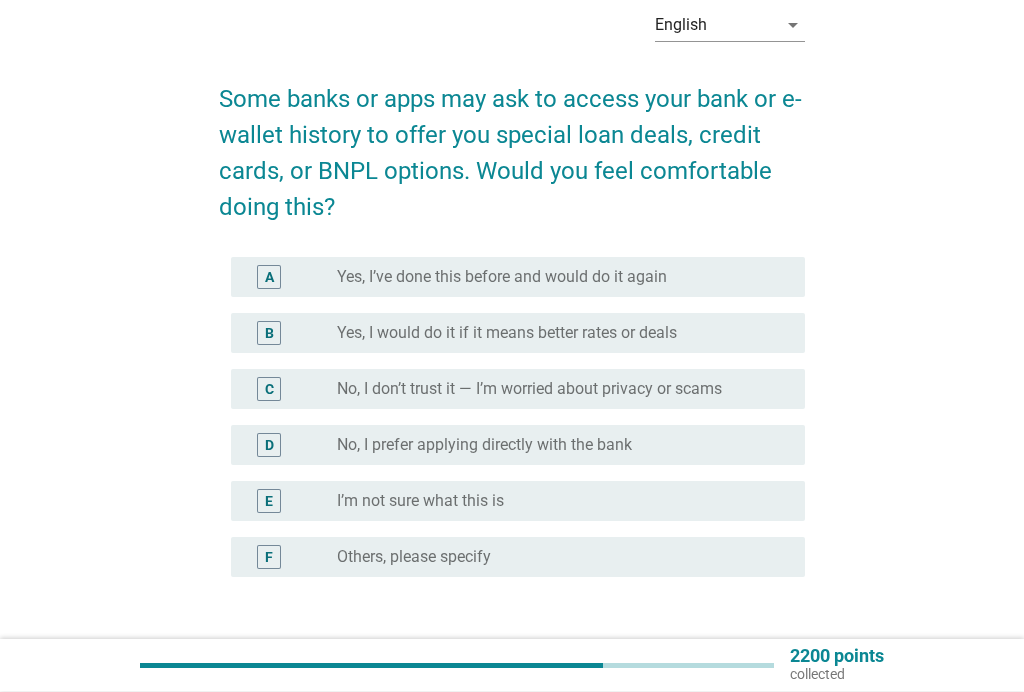 scroll, scrollTop: 97, scrollLeft: 0, axis: vertical 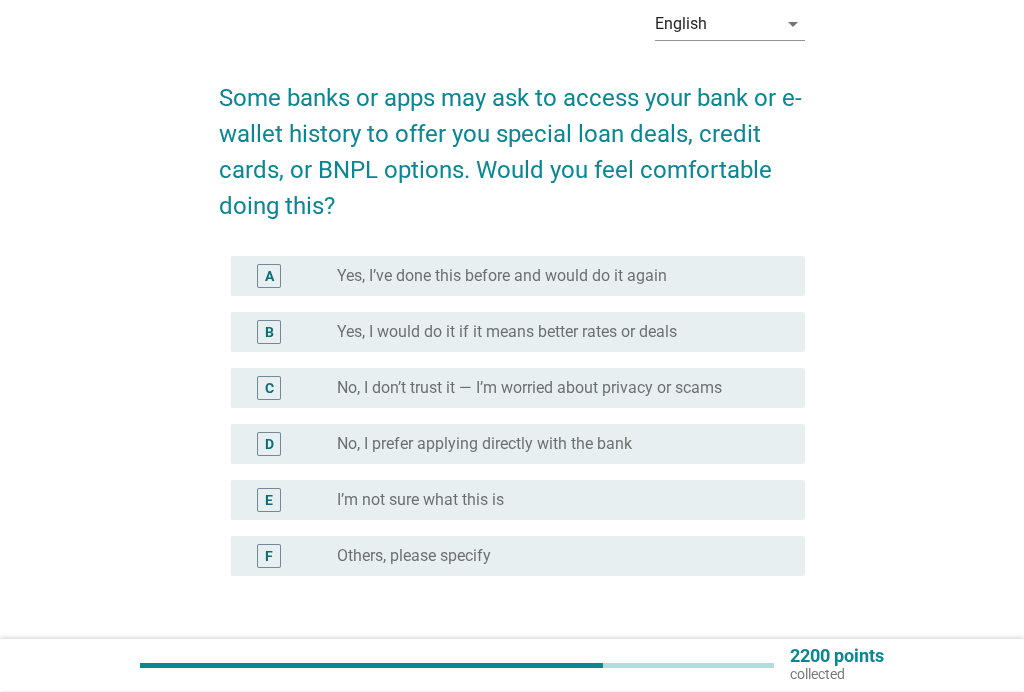 click on "C     radio_button_unchecked No, I don’t trust it — I’m worried about privacy or scams" at bounding box center [518, 389] 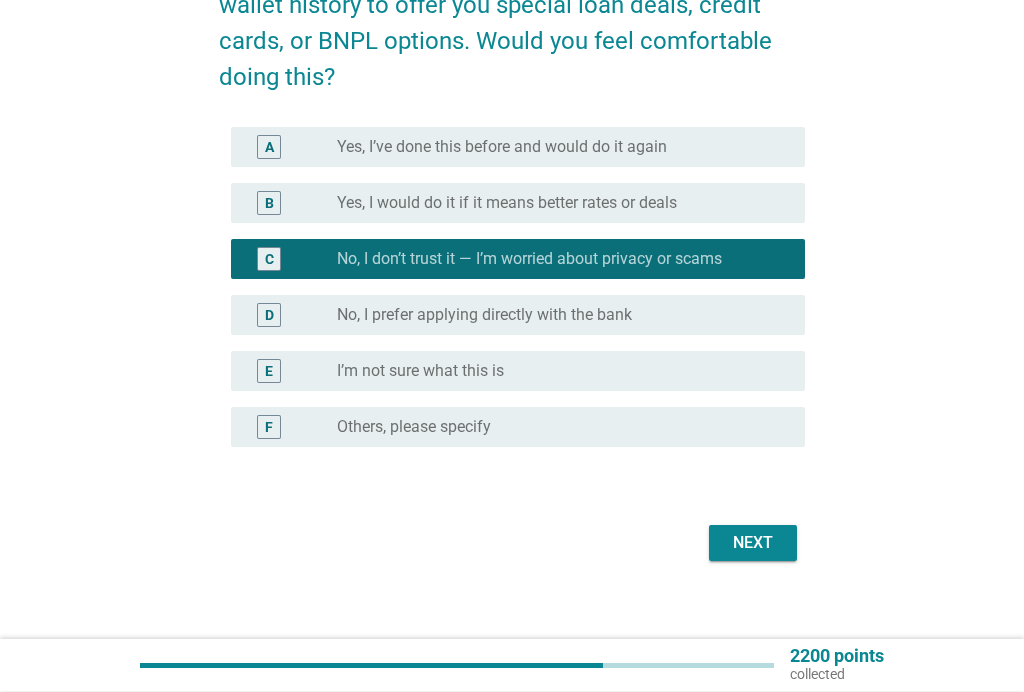 scroll, scrollTop: 229, scrollLeft: 0, axis: vertical 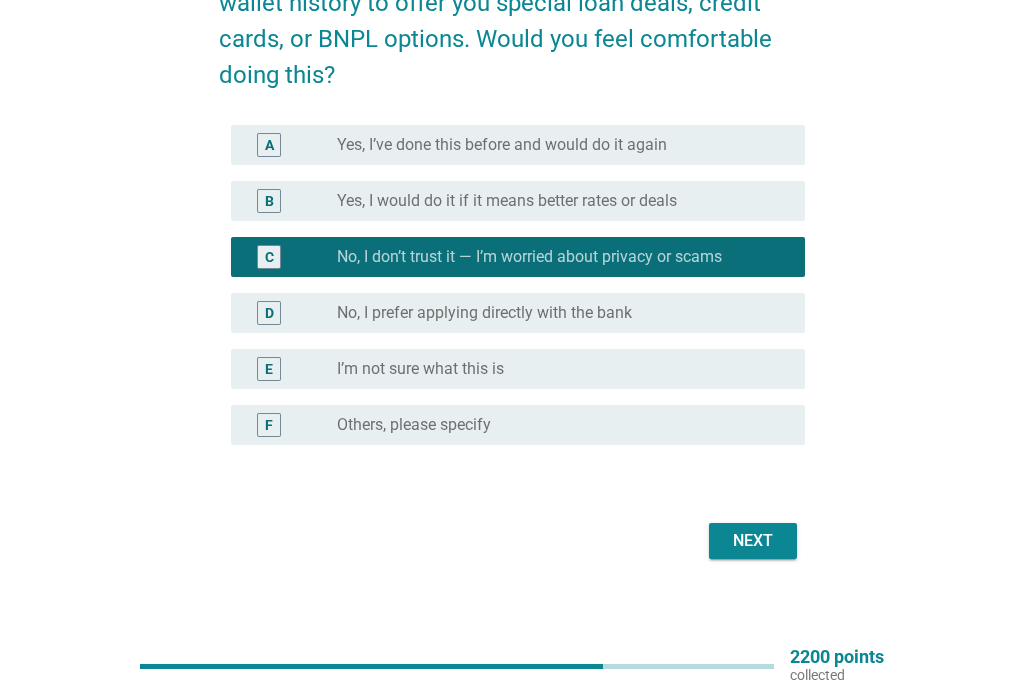 click on "Some banks or apps may ask to access your bank or e-wallet history to offer you special loan deals, credit cards, or BNPL options. Would you feel comfortable doing this?     A     radio_button_unchecked Yes, I’ve done this before and would do it again   B     radio_button_unchecked Yes, I would do it if it means better rates or deals   C     radio_button_checked No, I don’t trust it — I’m worried about privacy or scams   D     radio_button_unchecked No, I prefer applying directly with the bank   E     radio_button_unchecked I’m not sure what this is   F     radio_button_unchecked Others, please specify     Next" at bounding box center (512, 247) 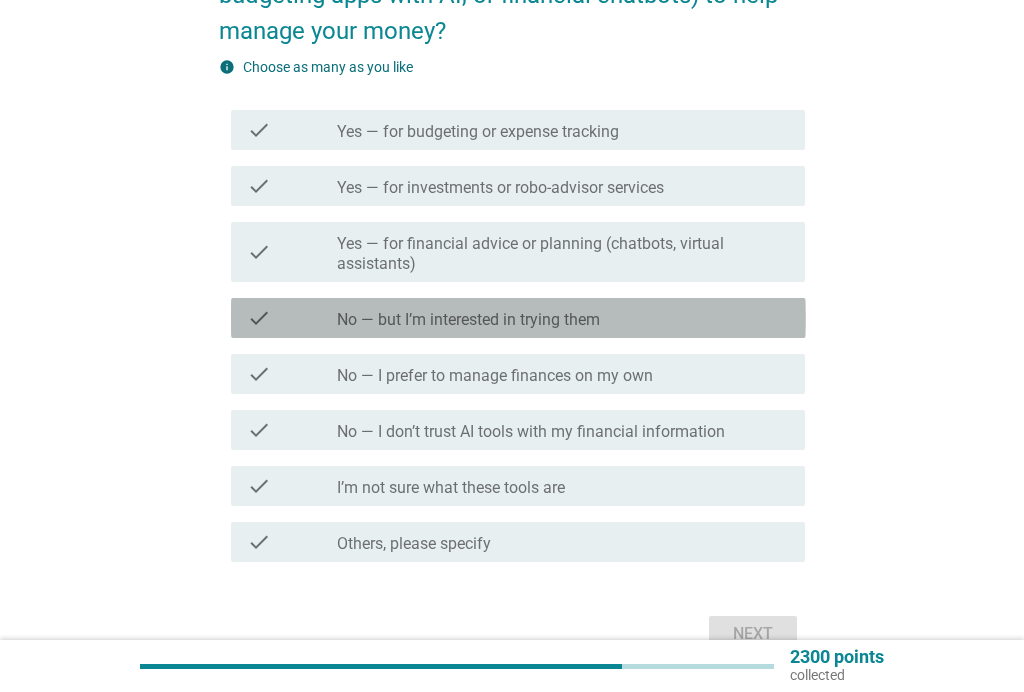 scroll, scrollTop: 175, scrollLeft: 0, axis: vertical 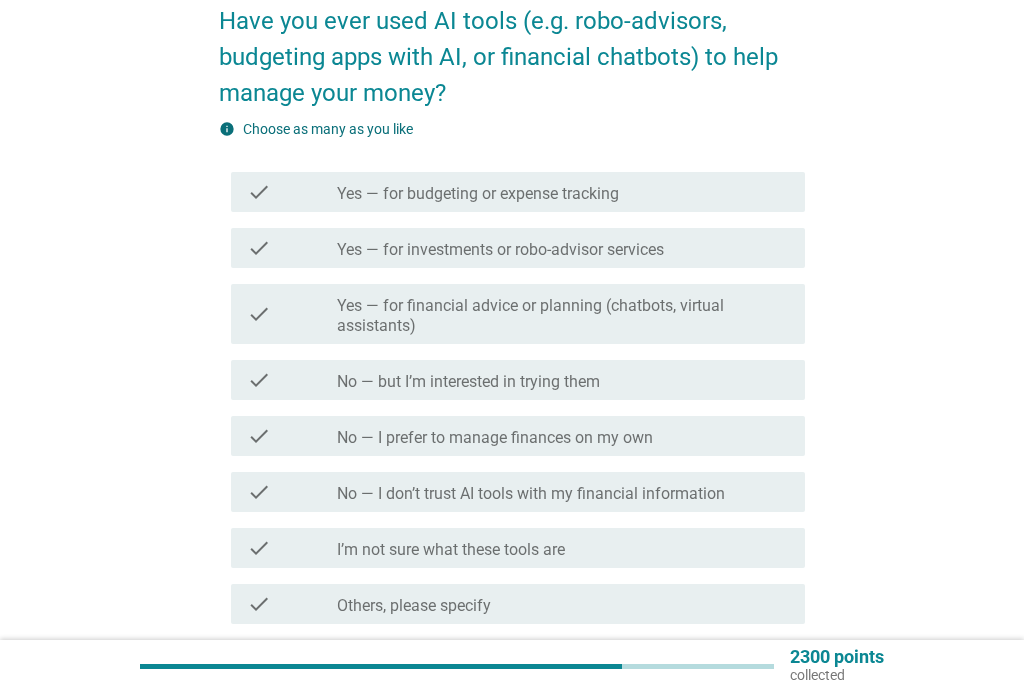 click on "check_box_outline_blank Yes — for budgeting or expense tracking" at bounding box center [563, 192] 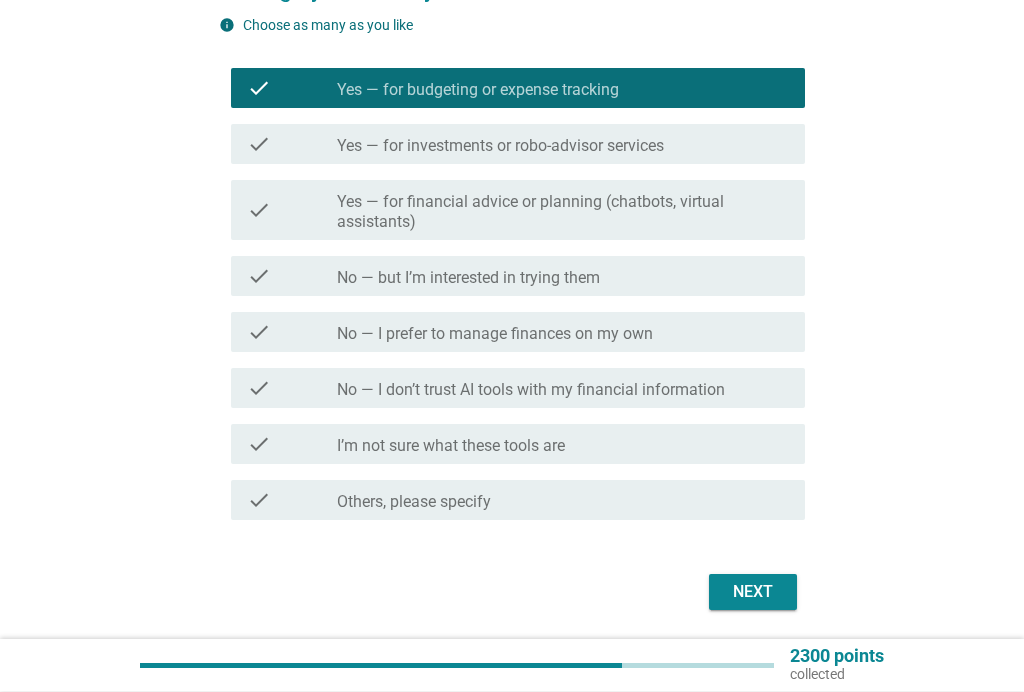 click on "Next" at bounding box center [753, 593] 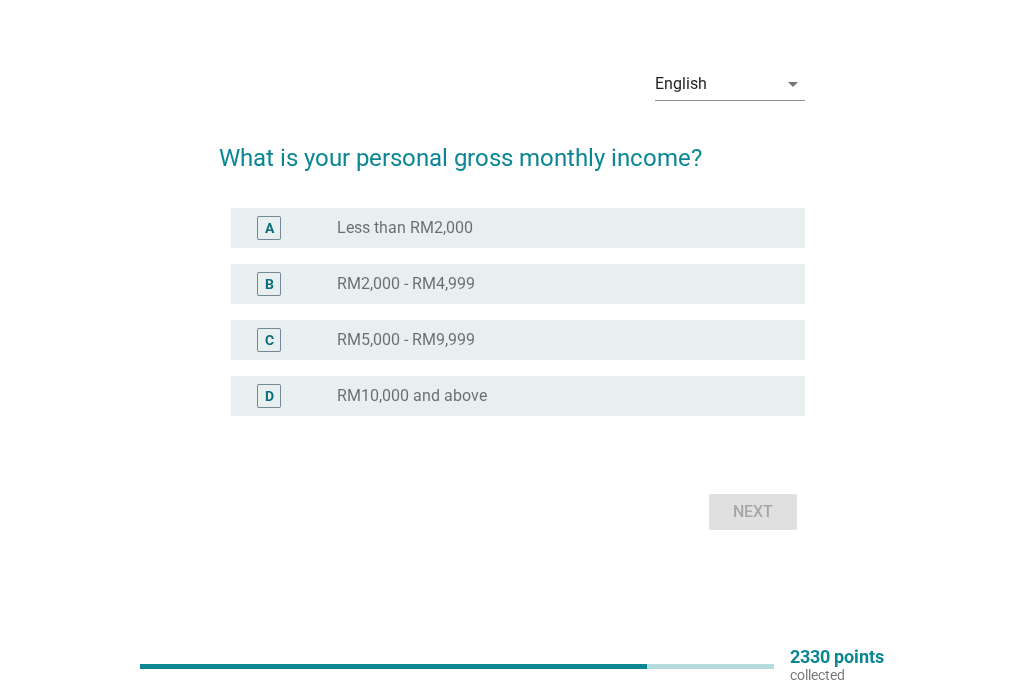 scroll, scrollTop: 0, scrollLeft: 0, axis: both 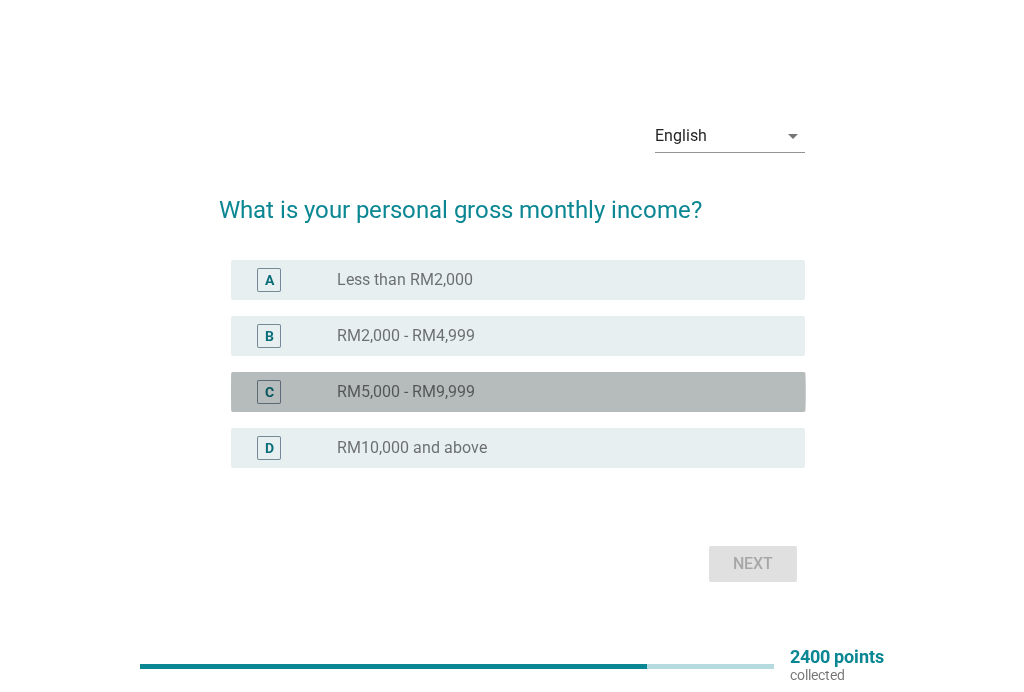 click on "radio_button_unchecked RM5,000 - RM9,999" at bounding box center (555, 392) 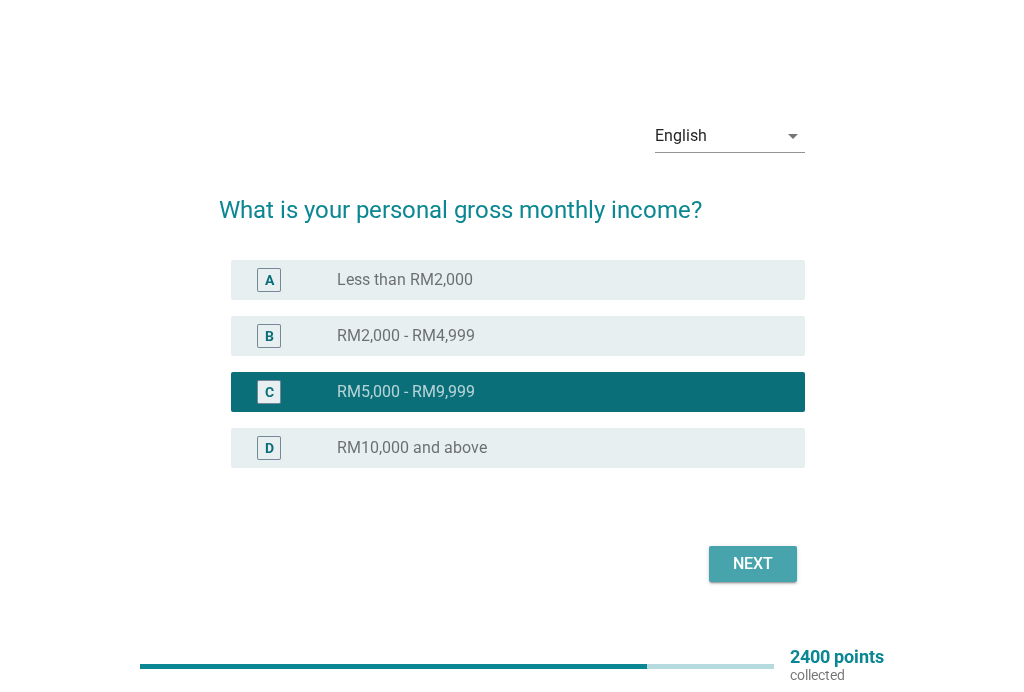 click on "Next" at bounding box center (753, 564) 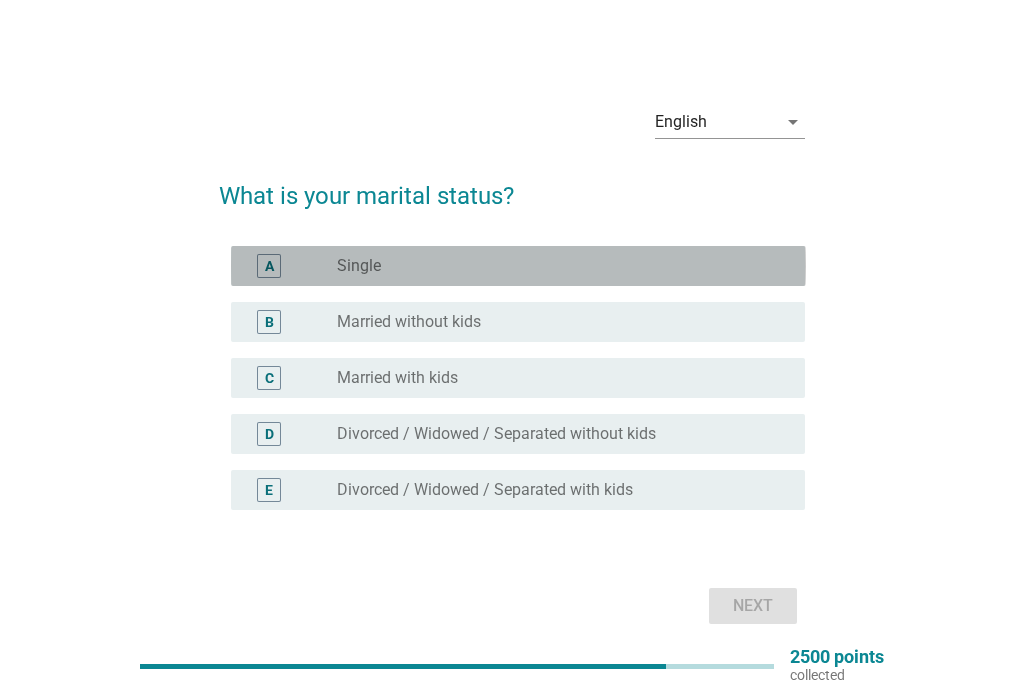 click on "A     radio_button_unchecked Single" at bounding box center (518, 266) 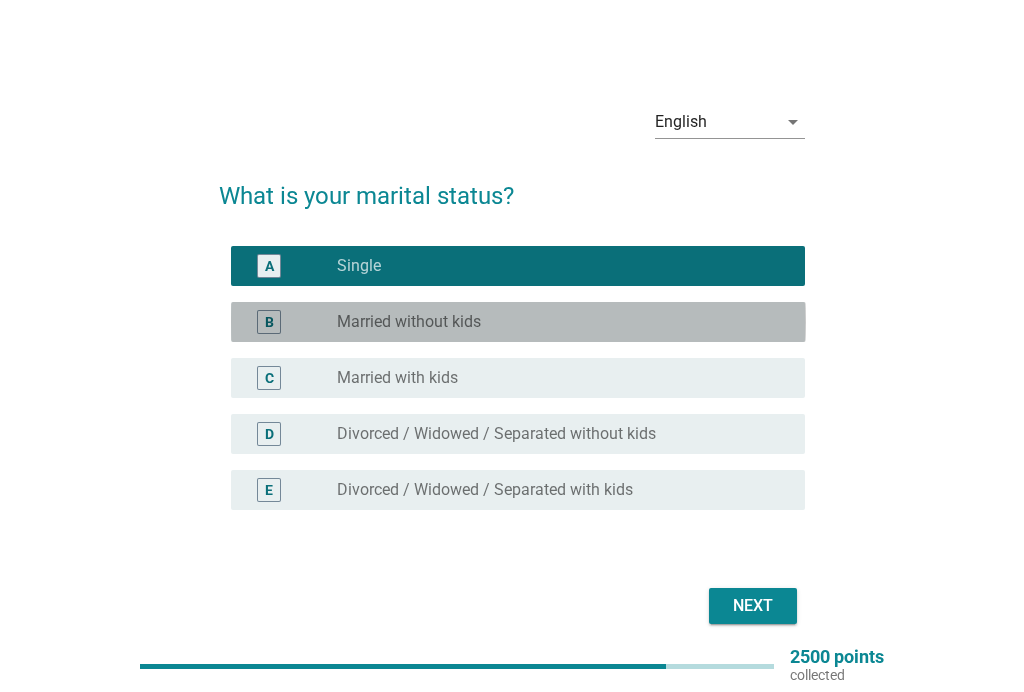 click on "radio_button_unchecked Married without kids" at bounding box center (555, 322) 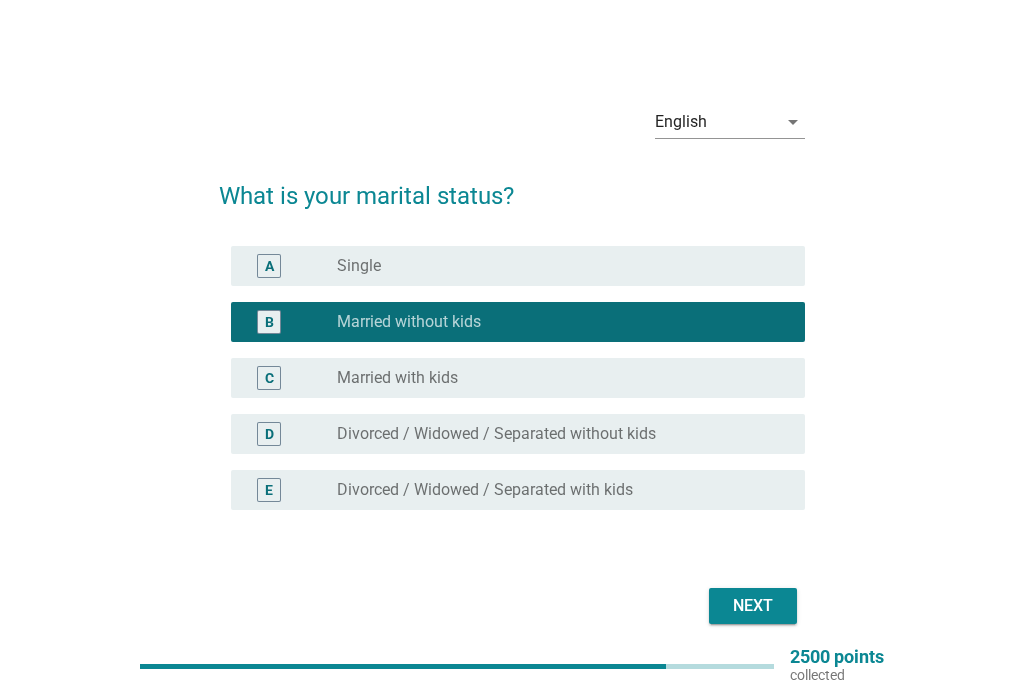 click on "radio_button_unchecked Married with kids" at bounding box center (555, 378) 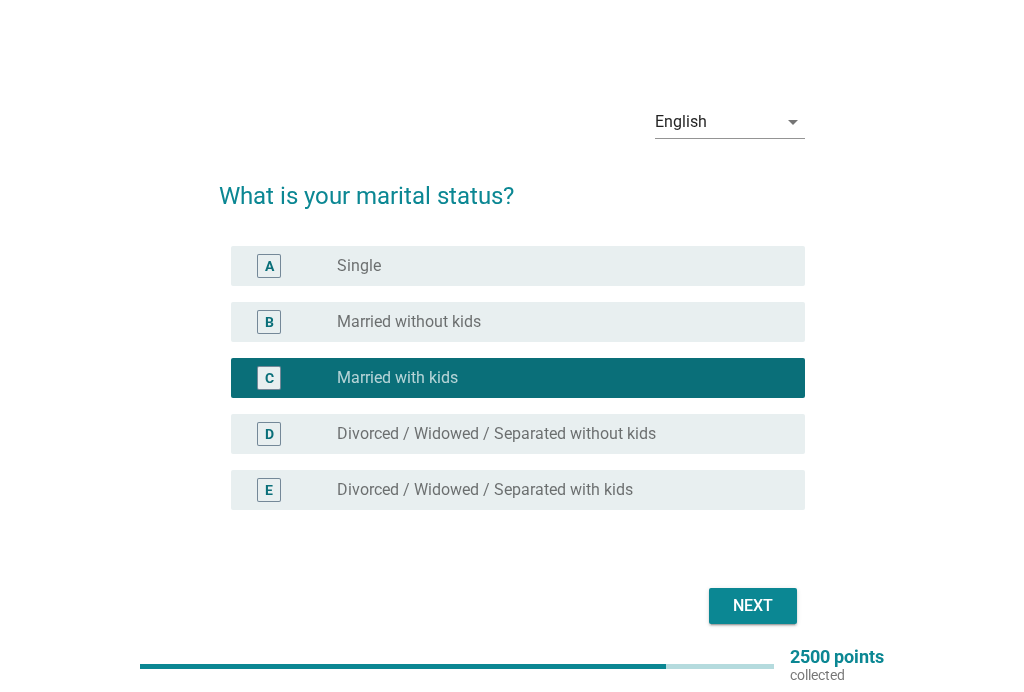 click on "Next" at bounding box center [753, 606] 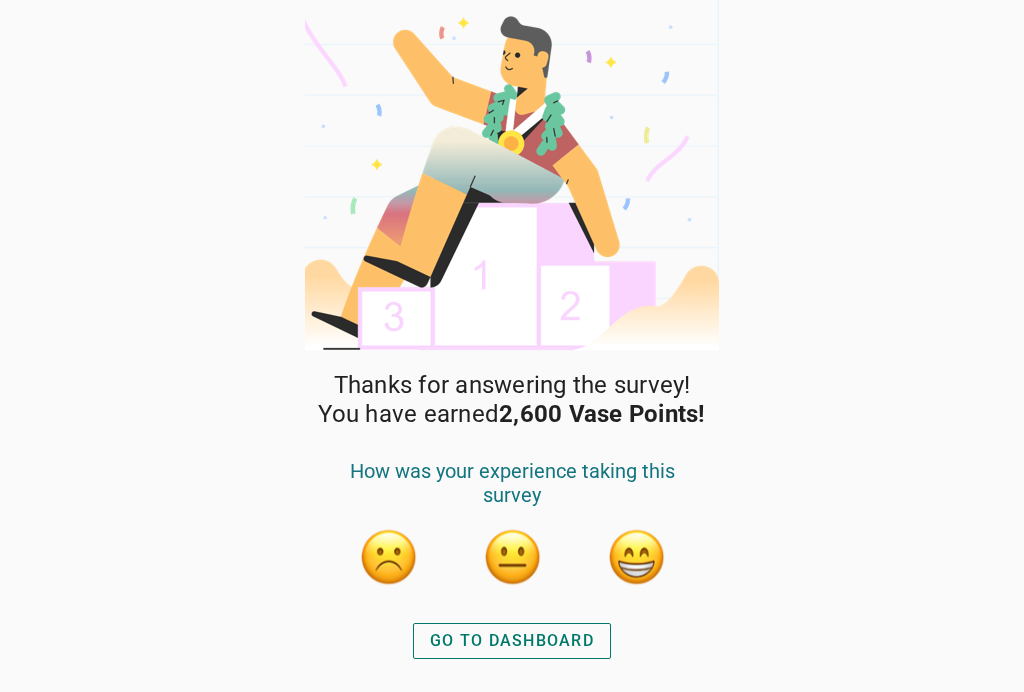 click on "GO TO DASHBOARD" at bounding box center (512, 641) 